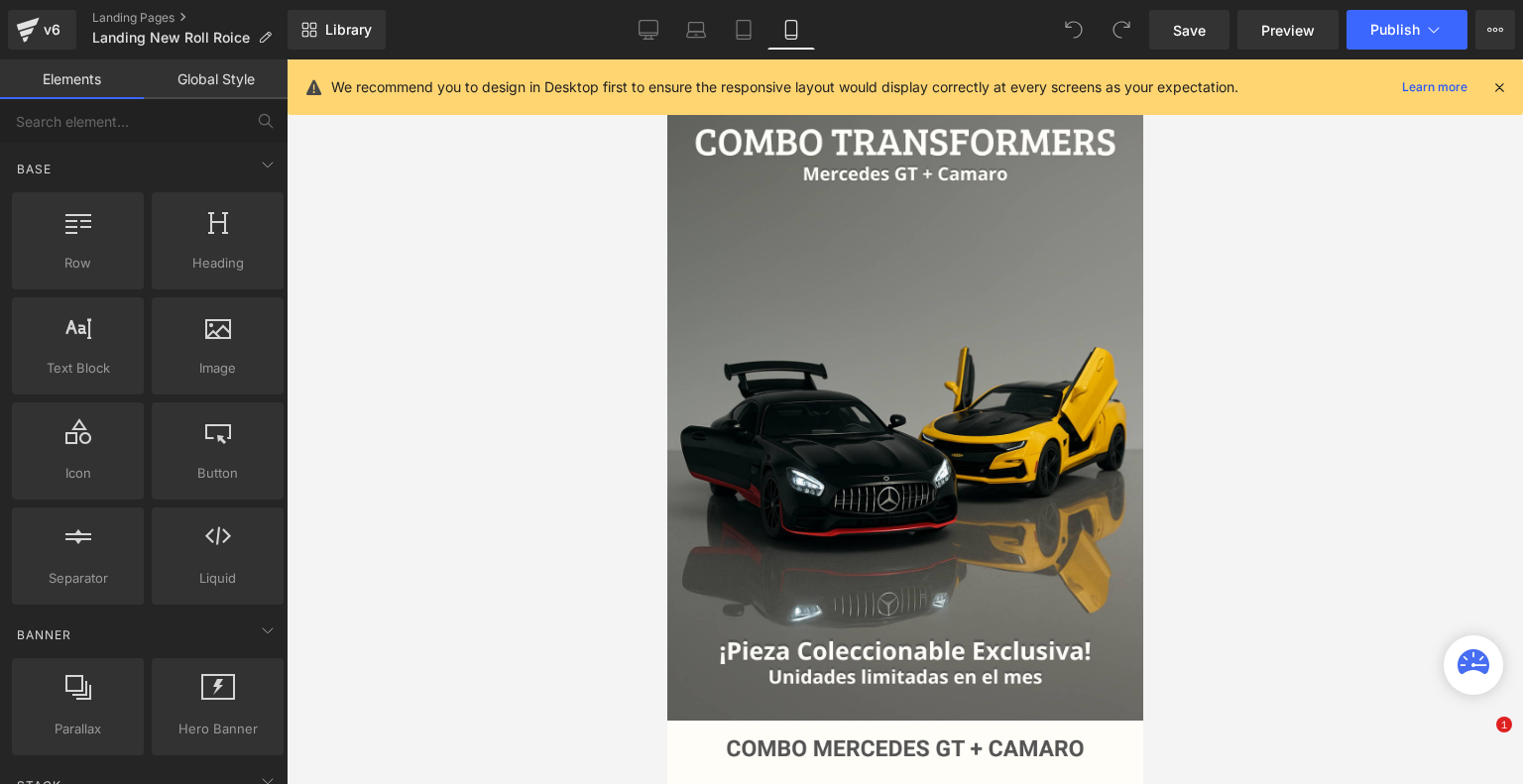 scroll, scrollTop: 0, scrollLeft: 0, axis: both 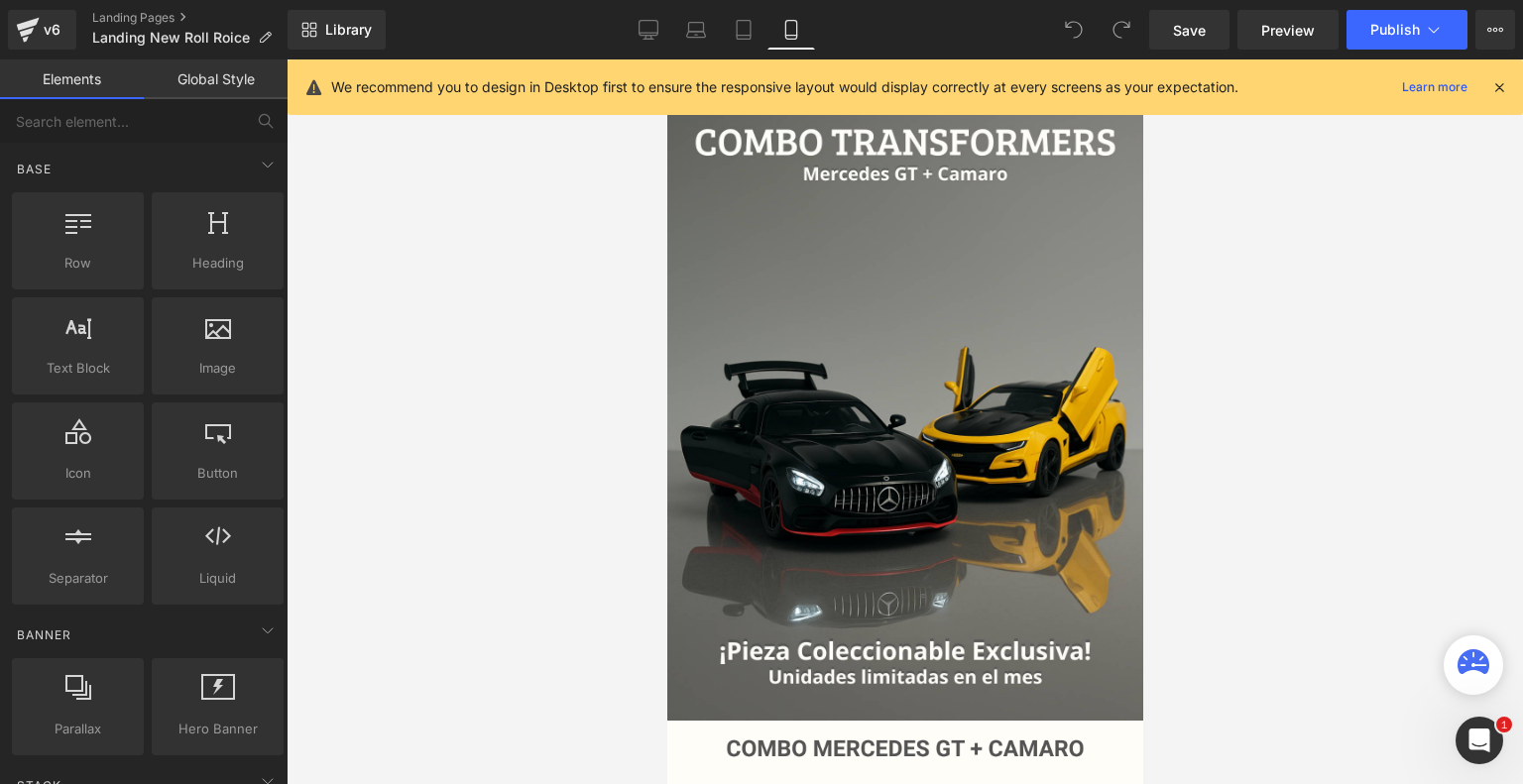 click at bounding box center (1499, 87) 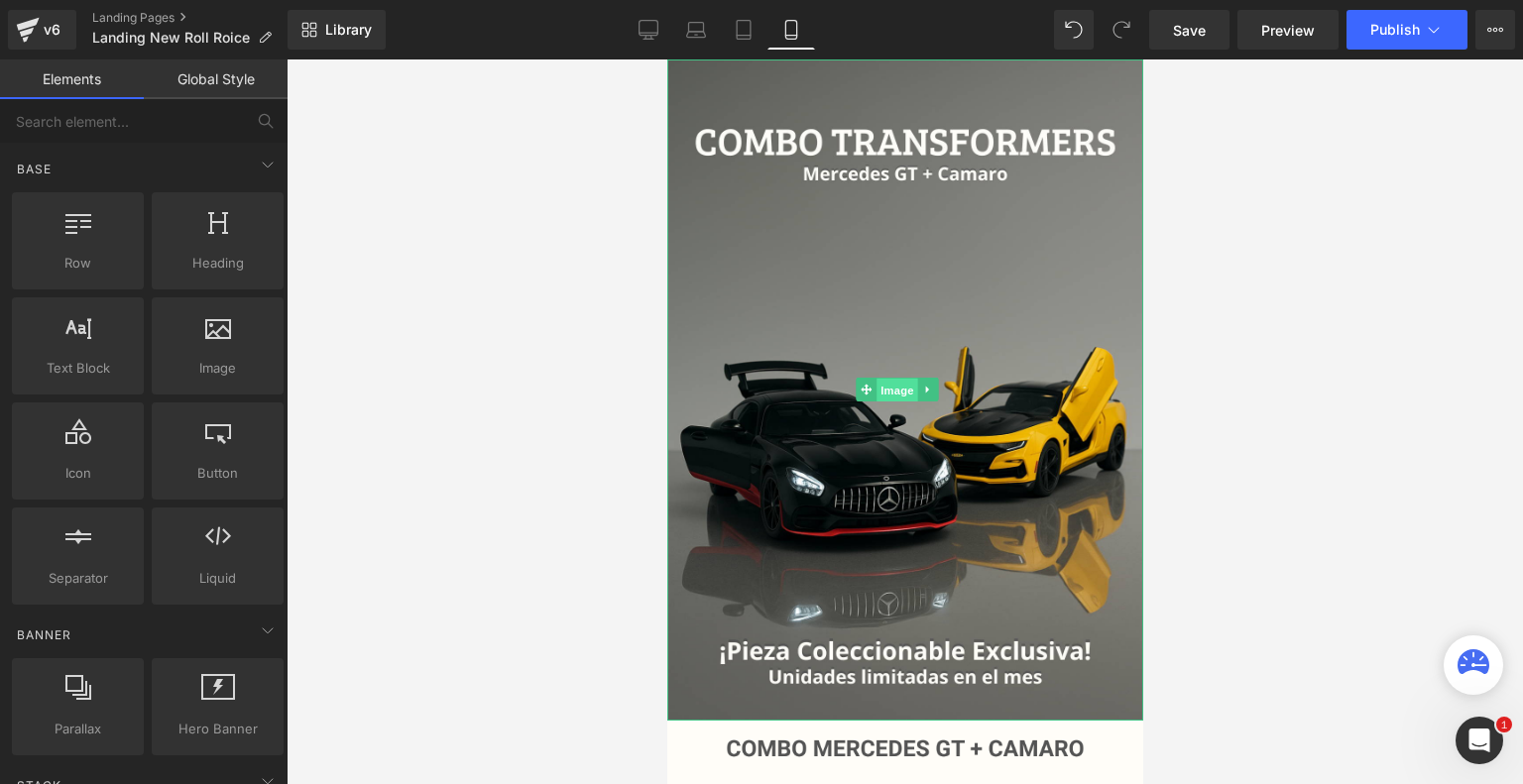 click on "Image" at bounding box center (897, 391) 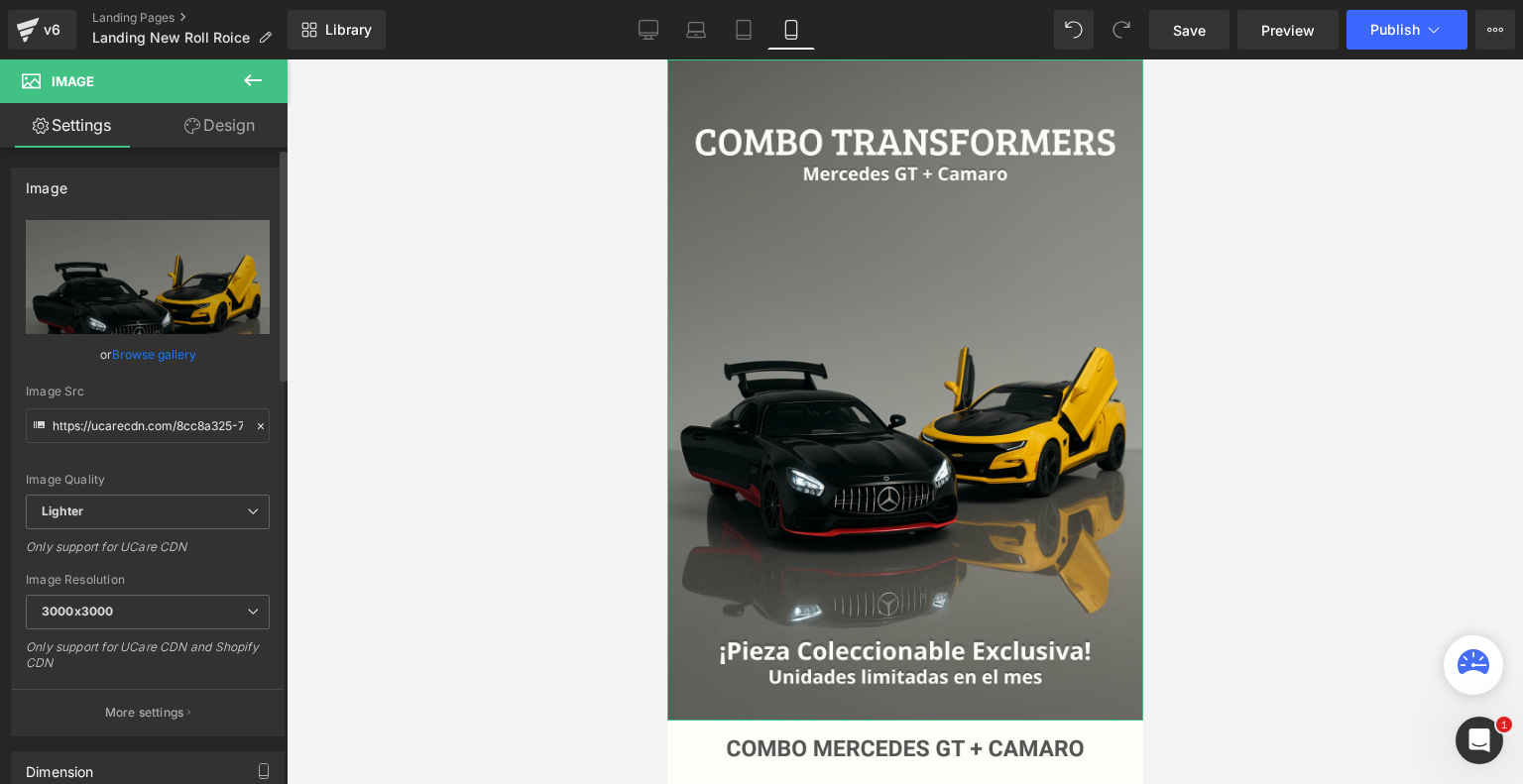 click on "Browse gallery" at bounding box center (154, 354) 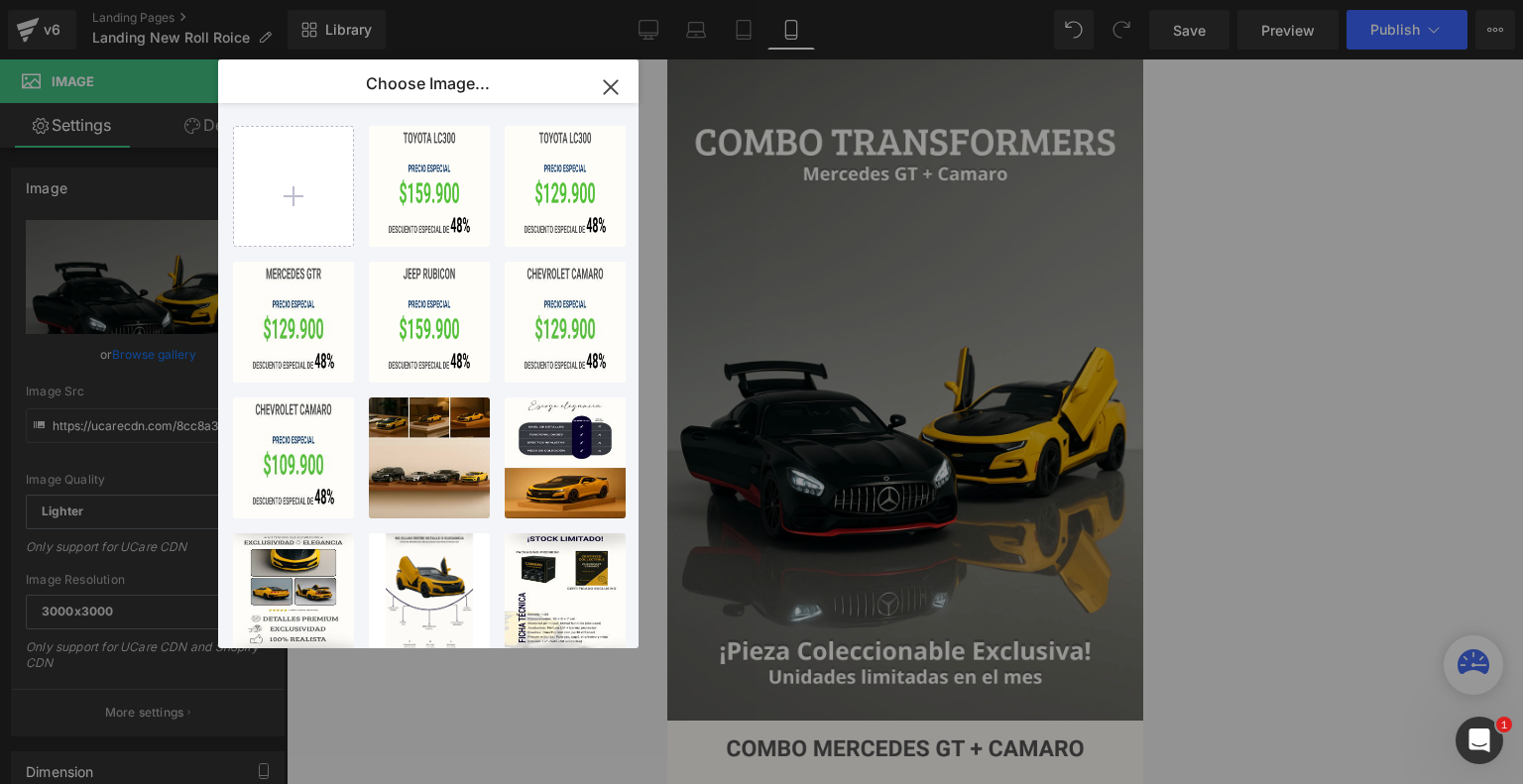 type on "C:\fakepath\1.png" 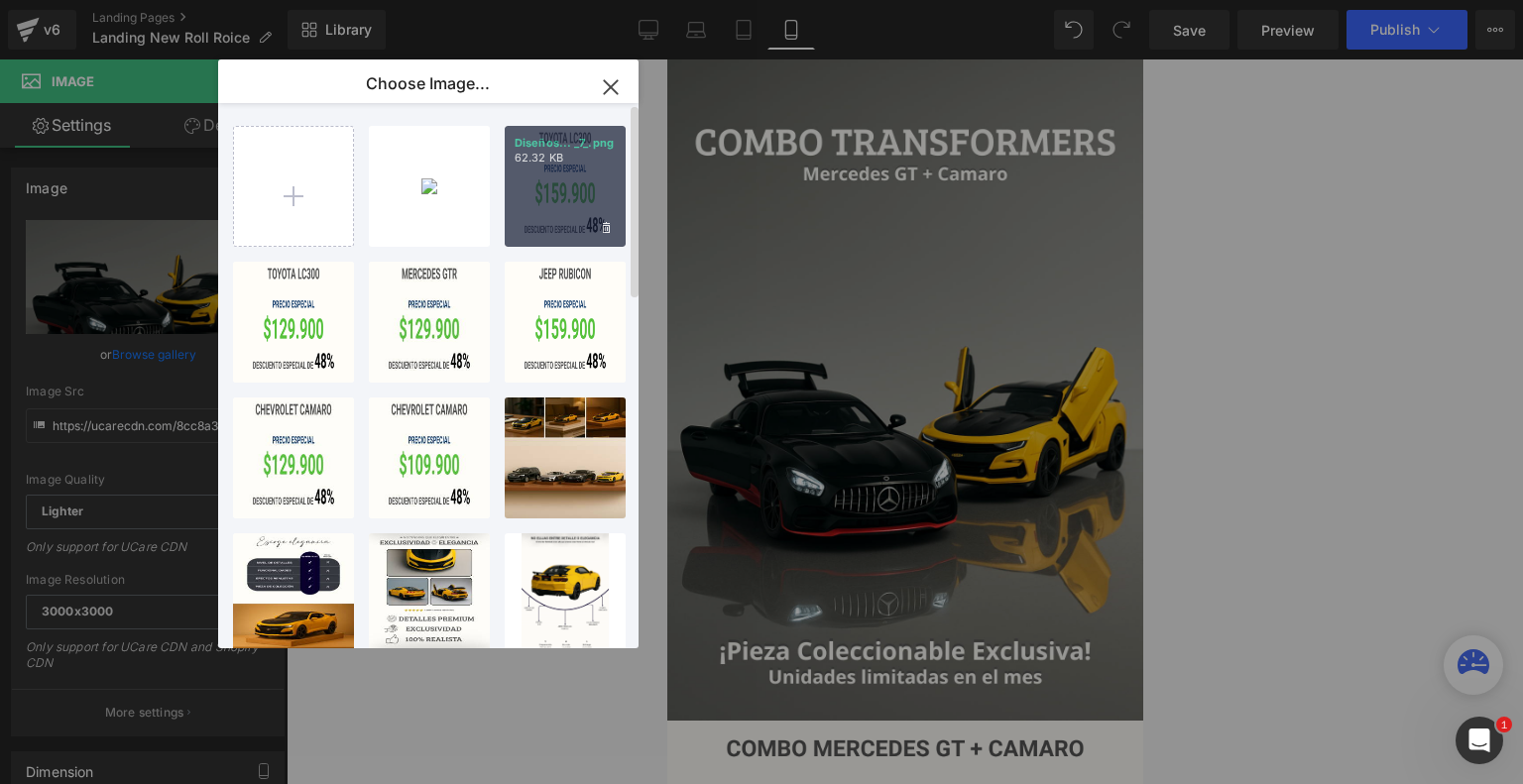 type on "C:\fakepath\2.png" 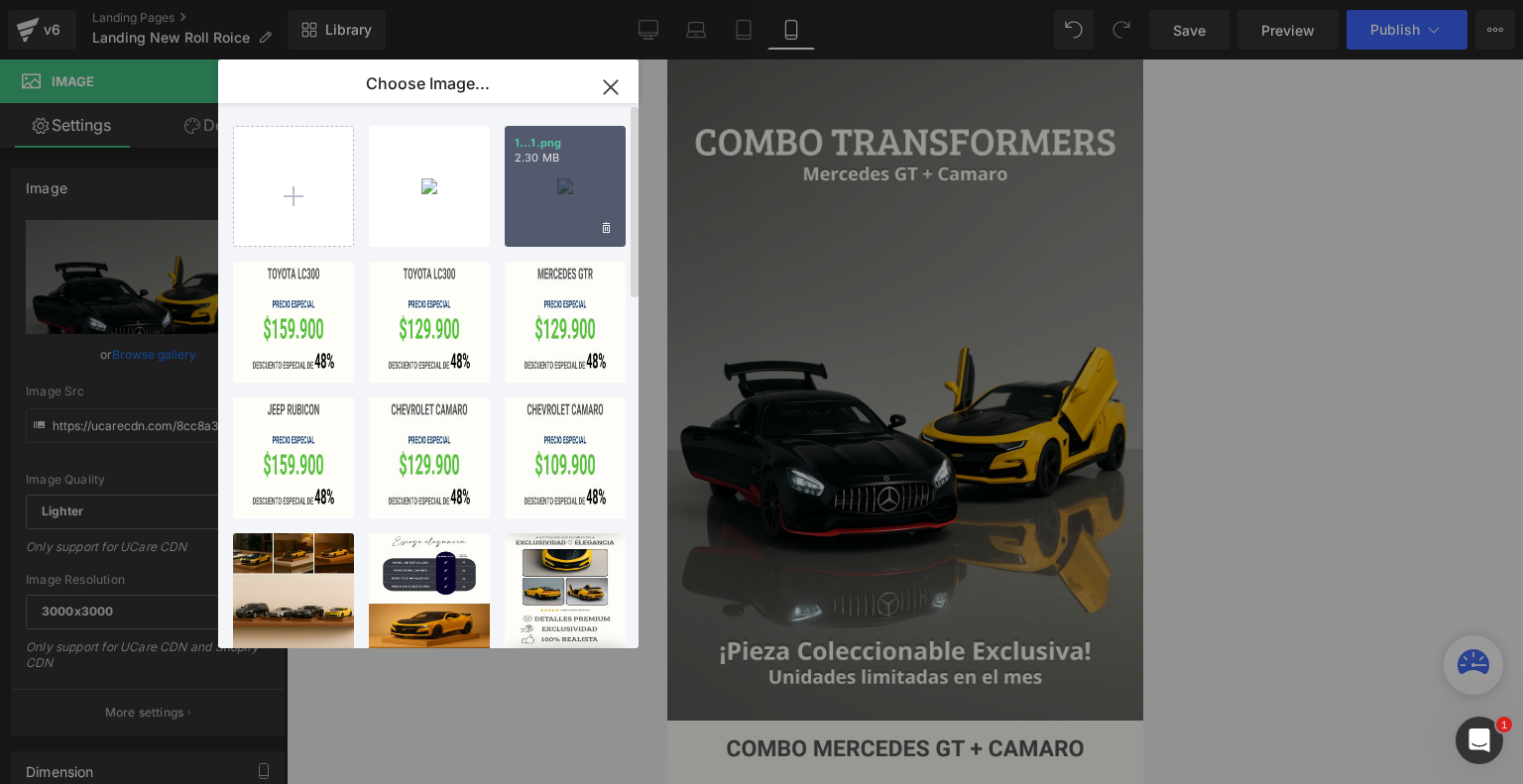 type on "C:\fakepath\3.png" 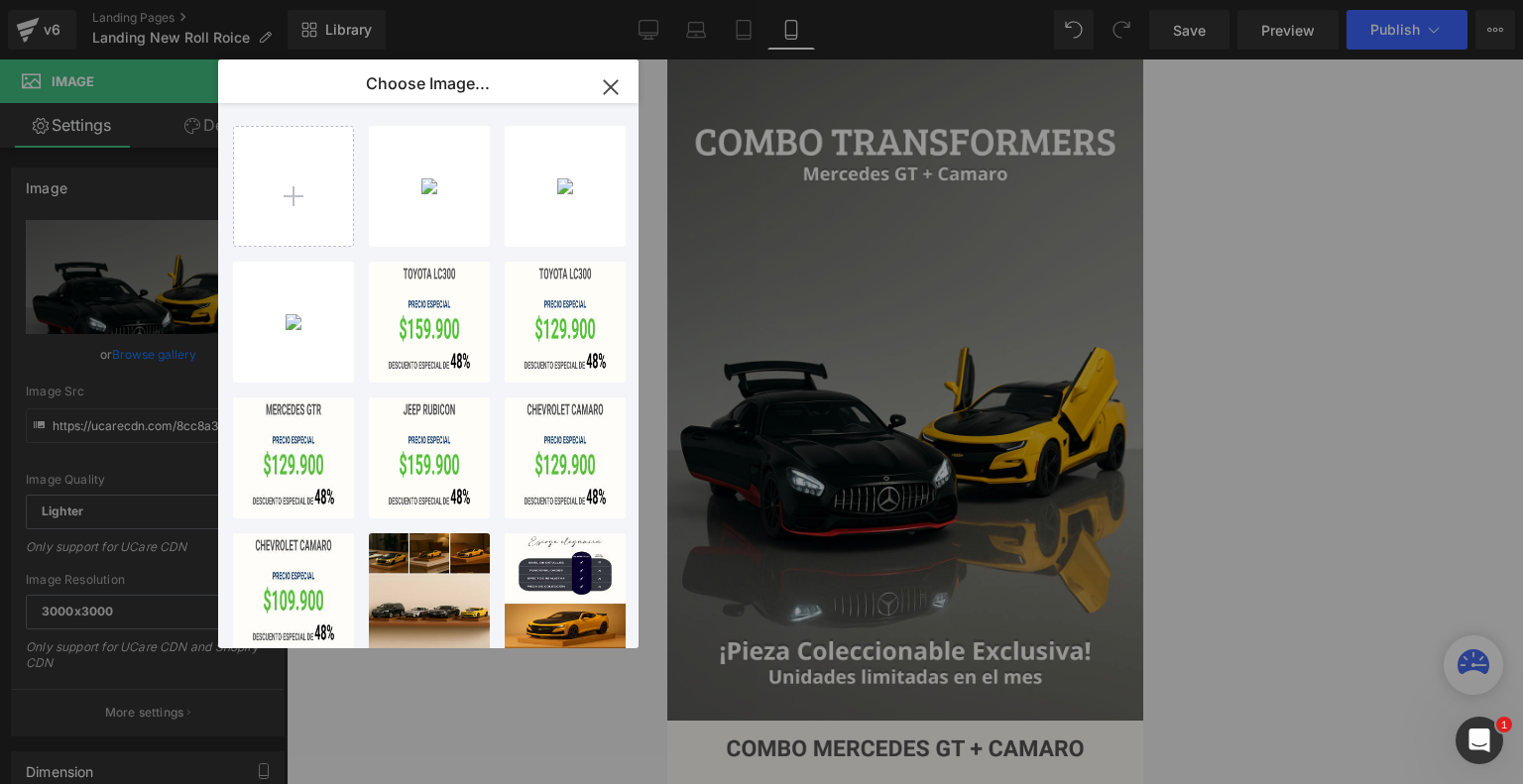type on "C:\fakepath\ezgif-7c08be62439e02.gif" 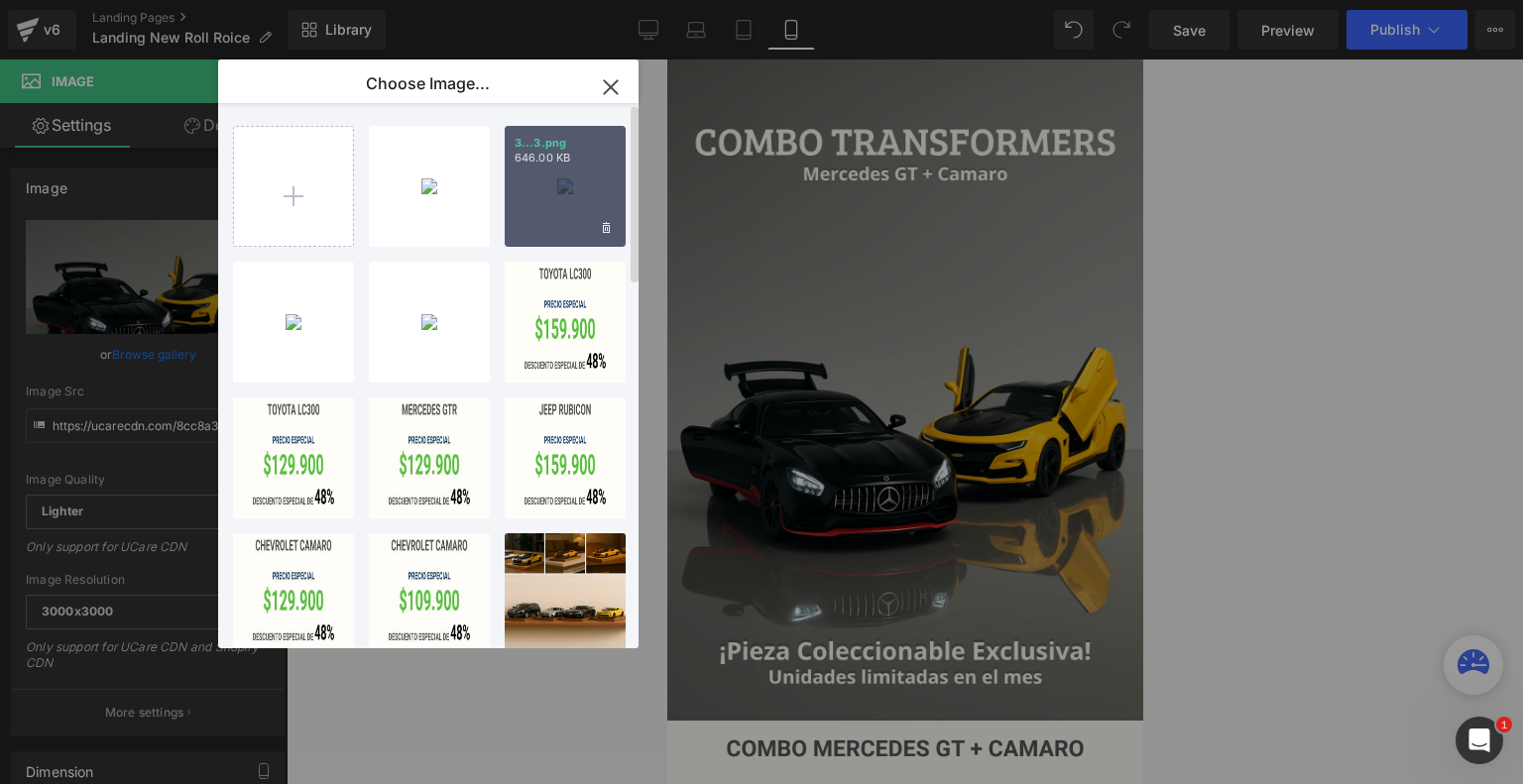 type on "C:\fakepath\7.png" 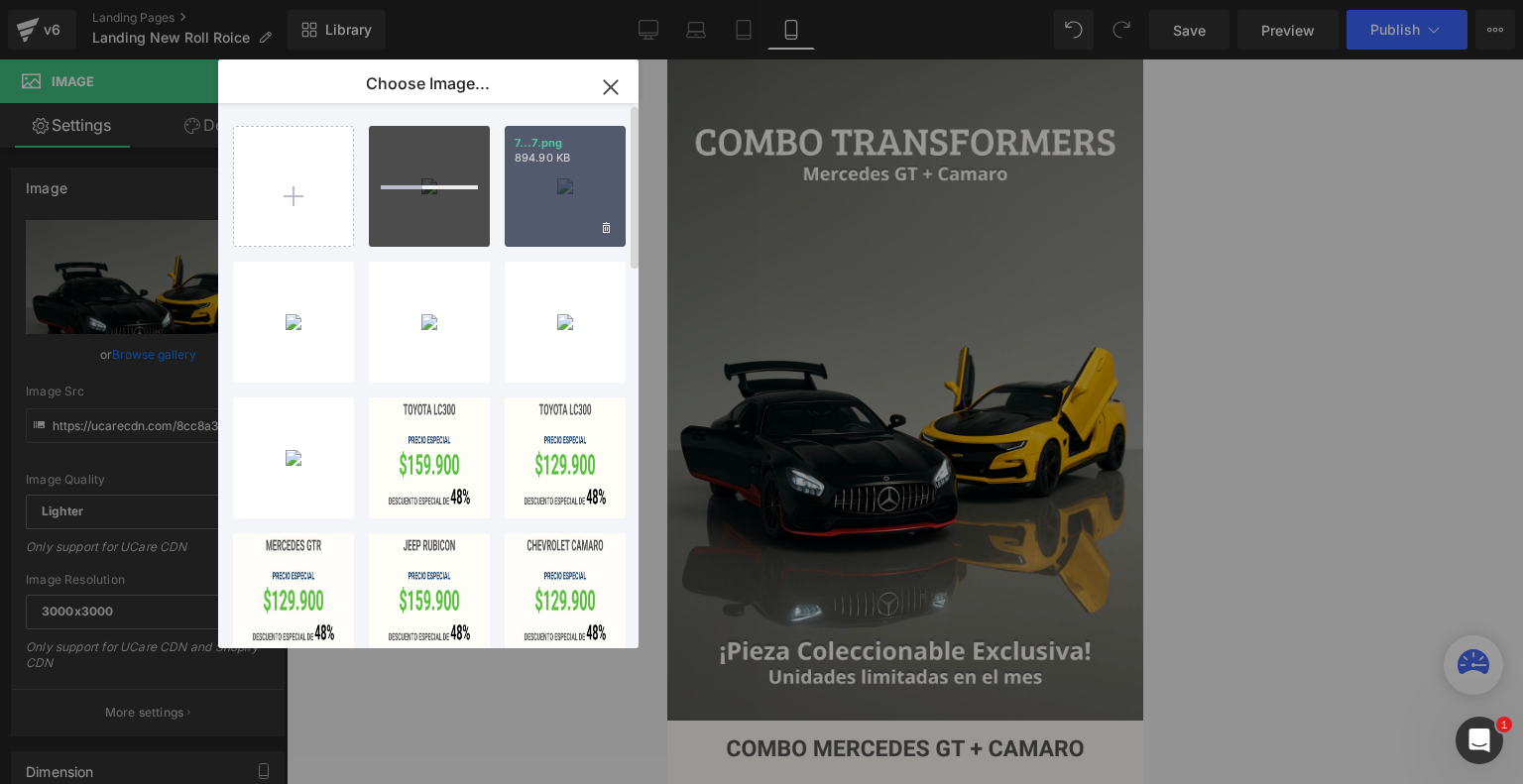 type on "C:\fakepath\9.png" 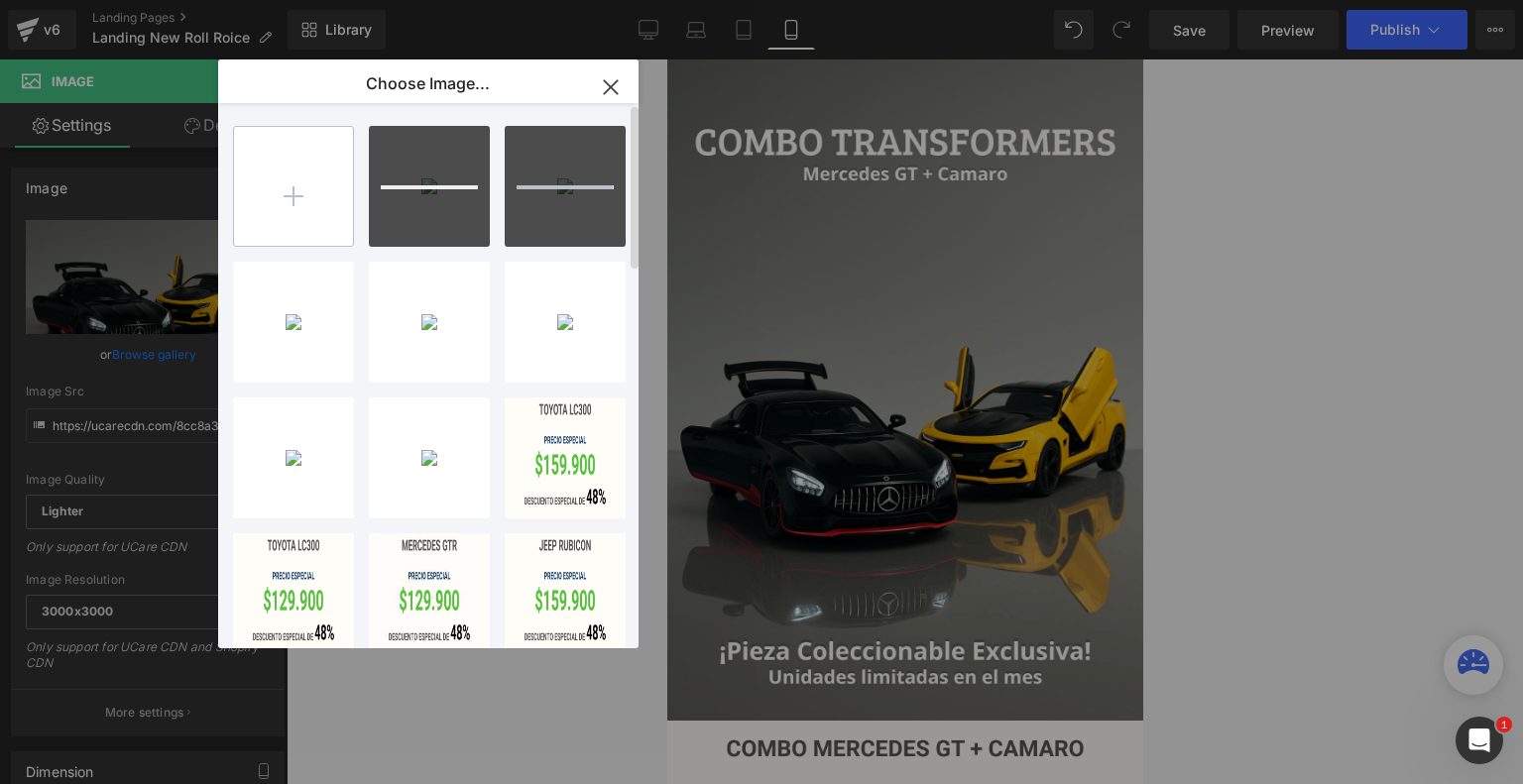 type 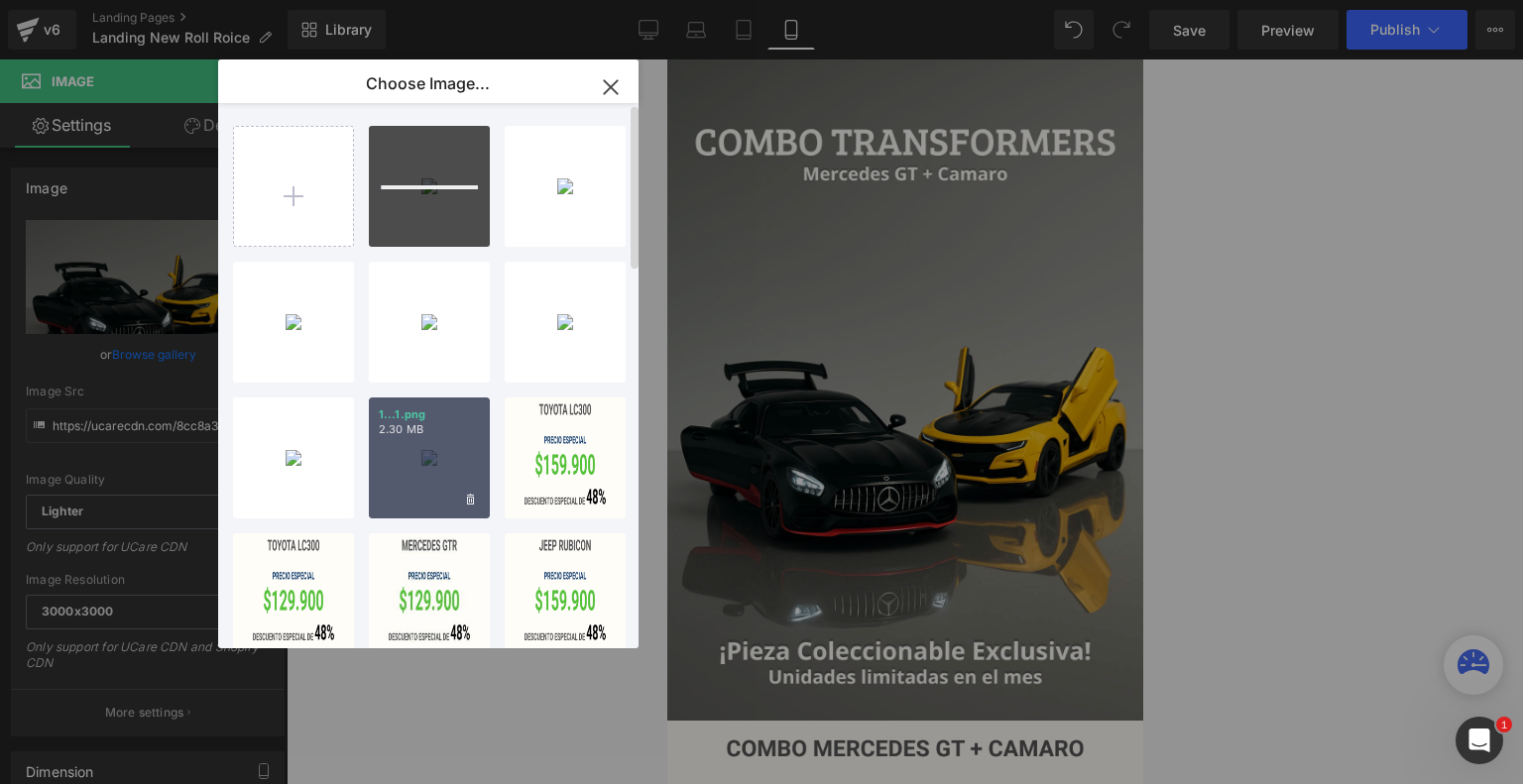 click on "1...1.png 2.30 MB" at bounding box center [429, 458] 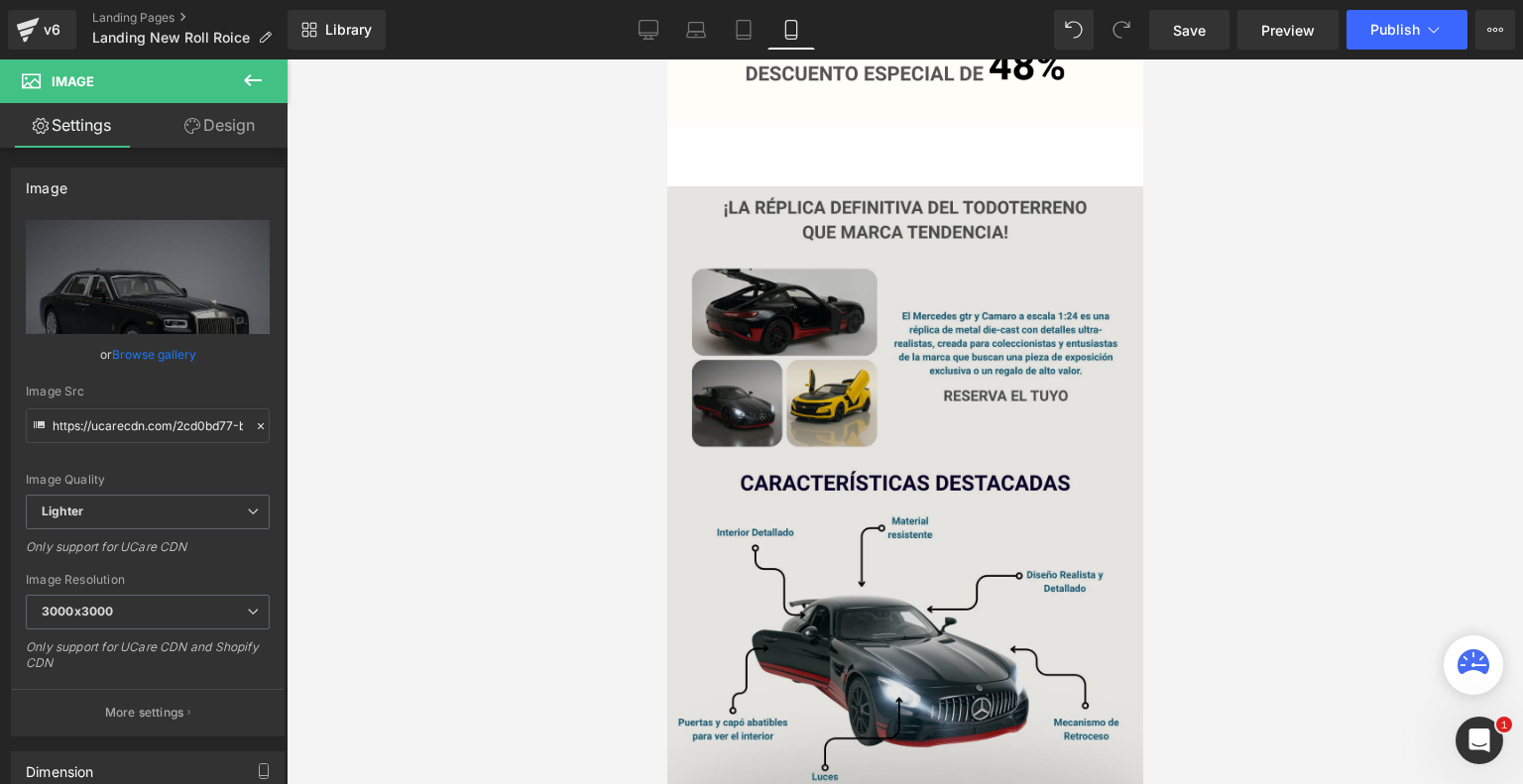 scroll, scrollTop: 911, scrollLeft: 0, axis: vertical 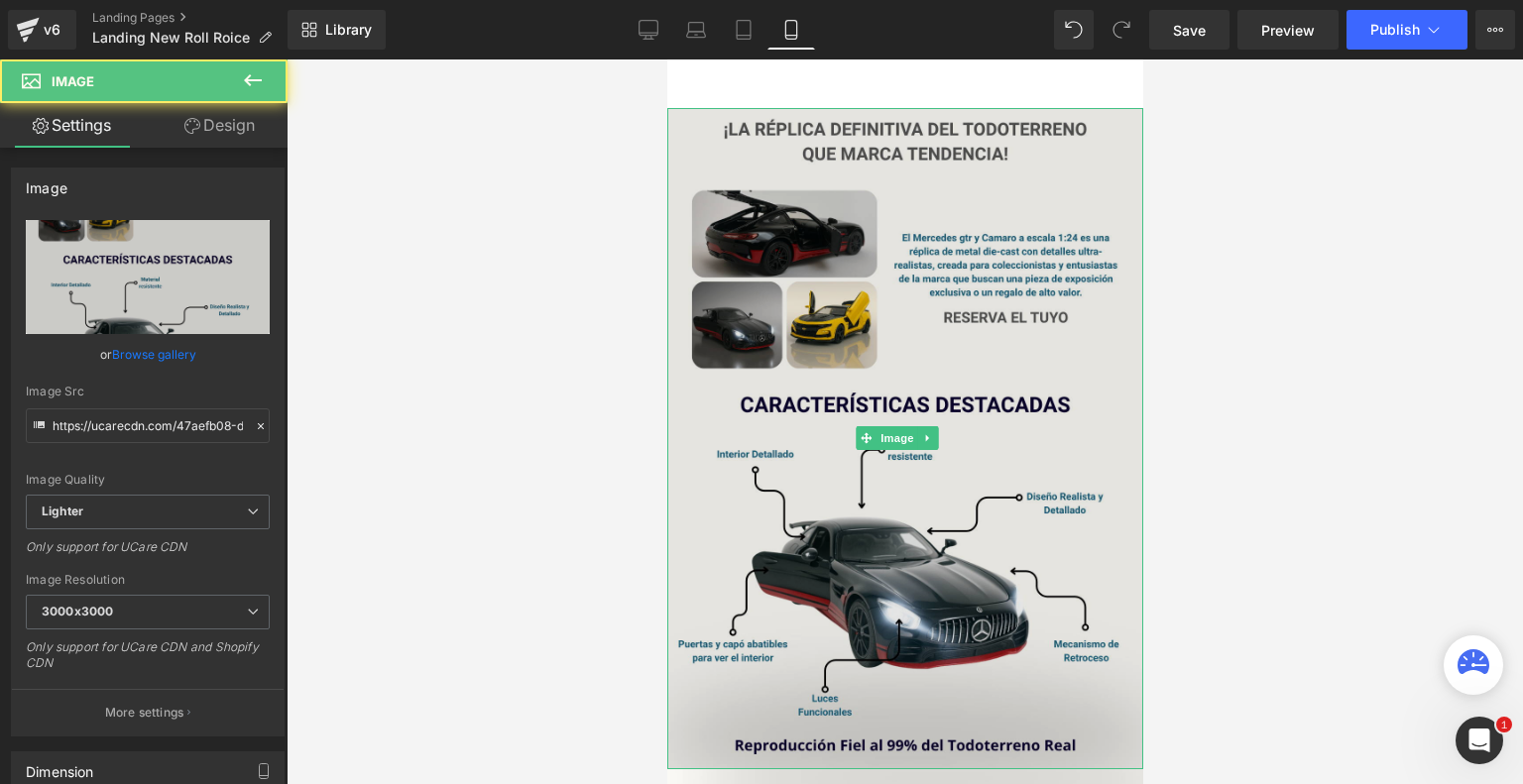 click at bounding box center (904, 438) 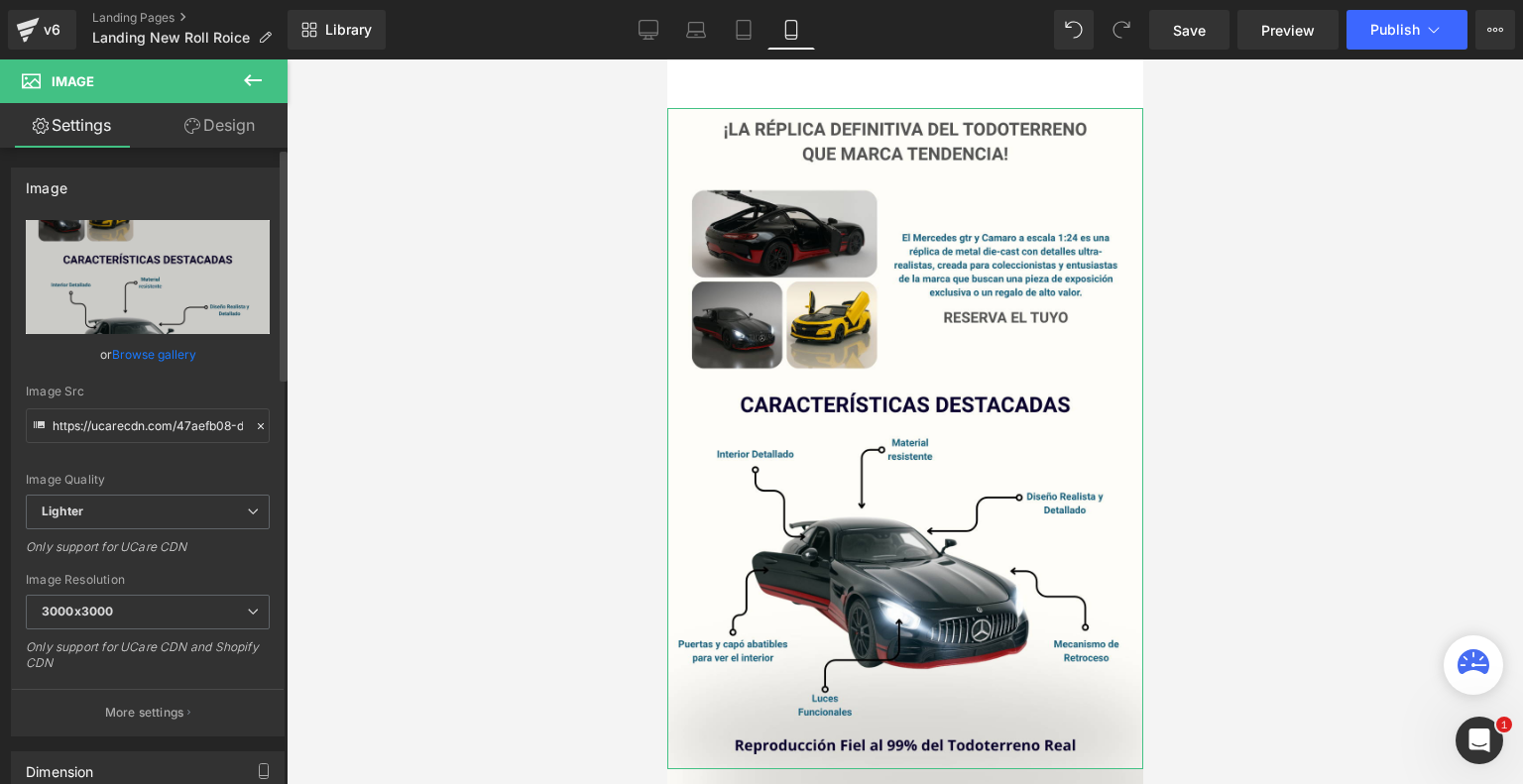 click on "Browse gallery" at bounding box center [154, 354] 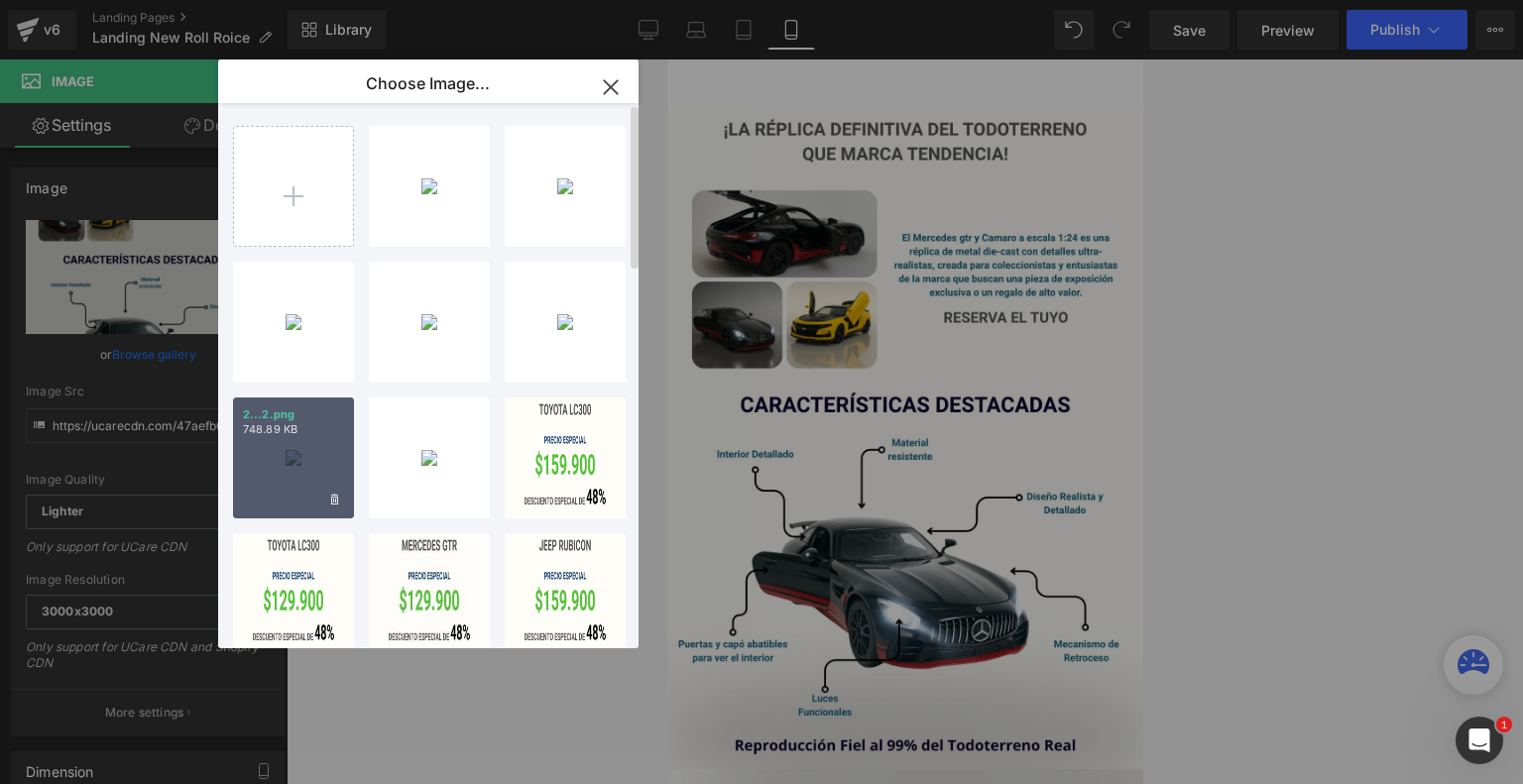 click on "2...2.png 748.89 KB" at bounding box center (293, 458) 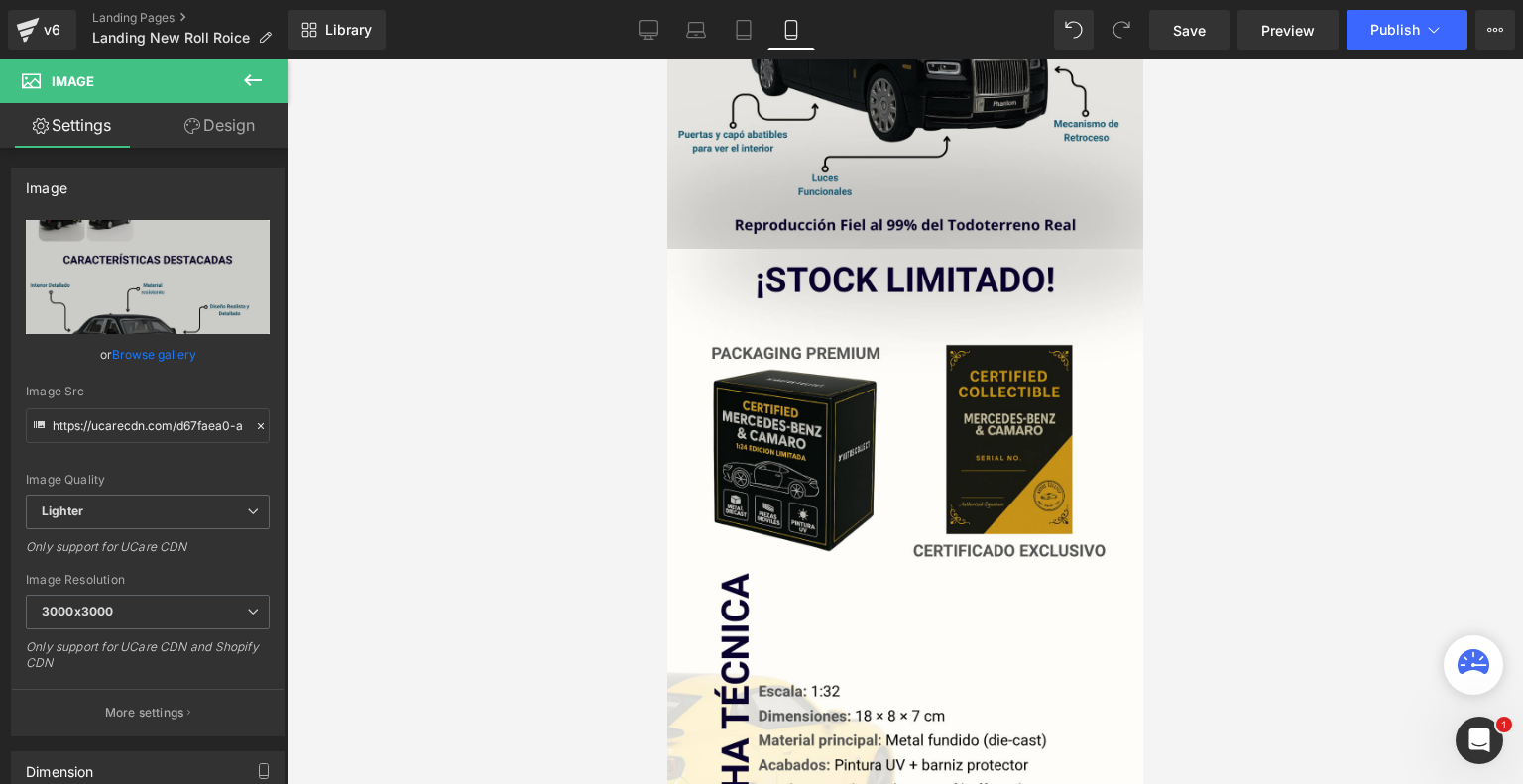 scroll, scrollTop: 1434, scrollLeft: 0, axis: vertical 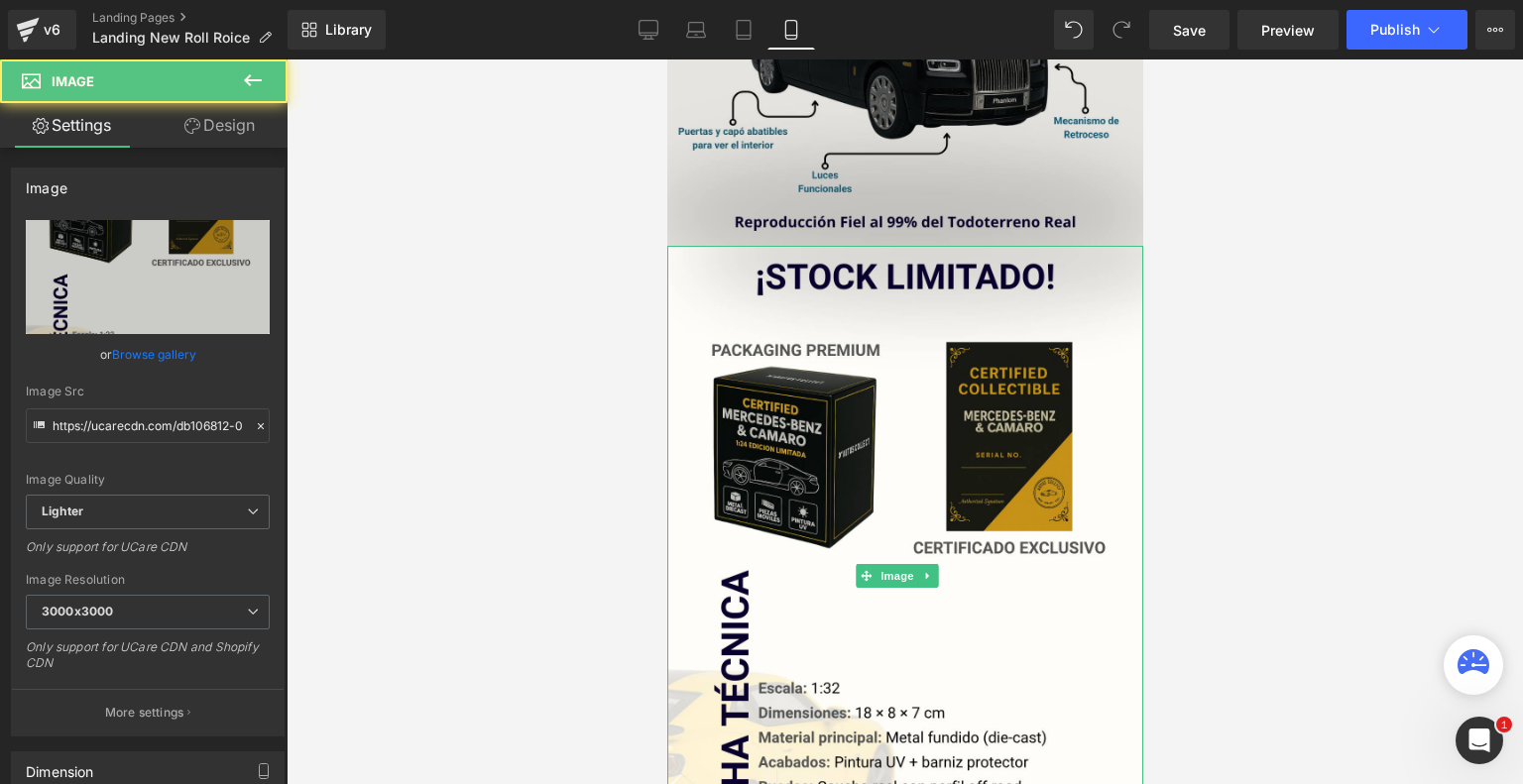 click at bounding box center (904, 576) 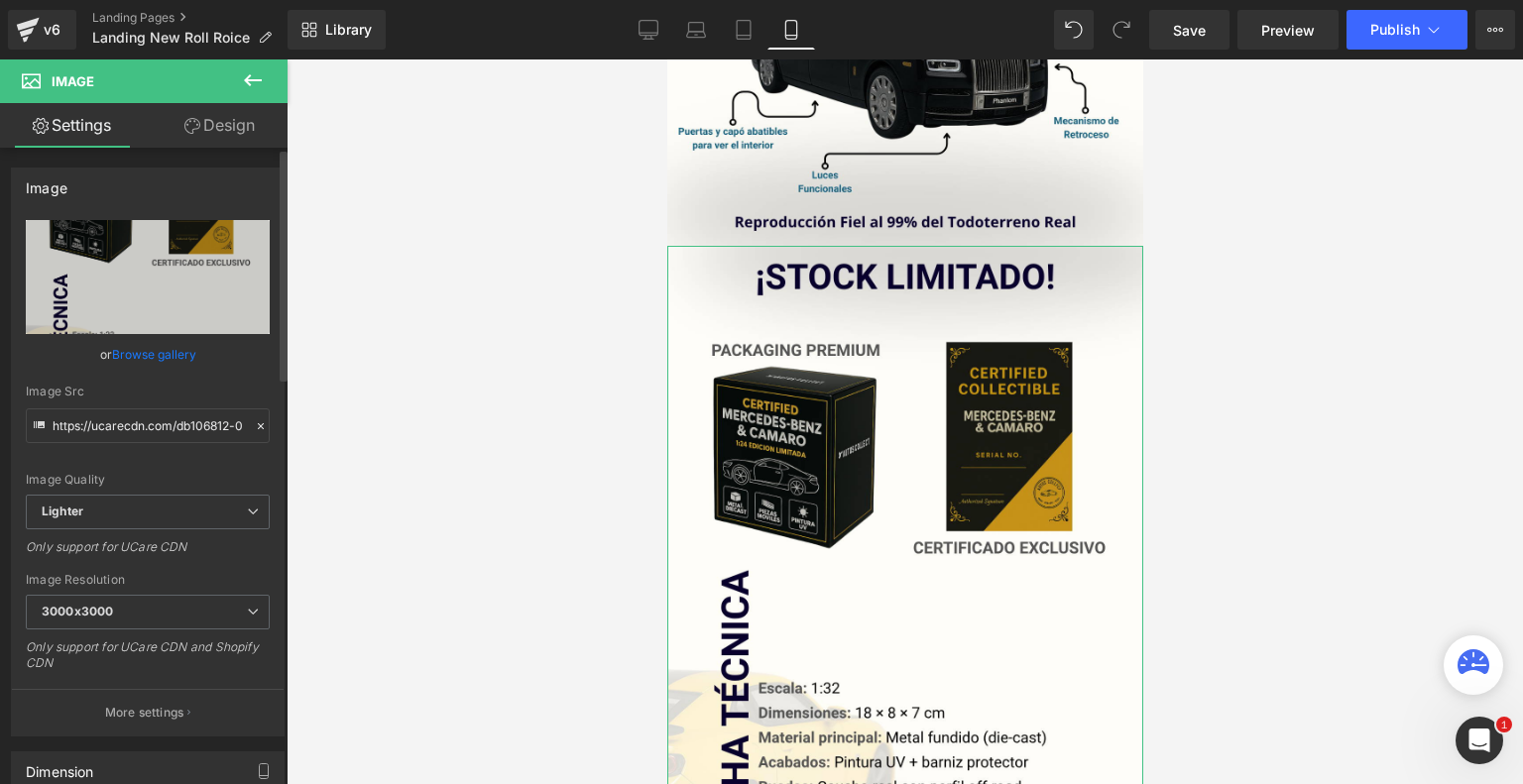 click on "Browse gallery" at bounding box center [154, 354] 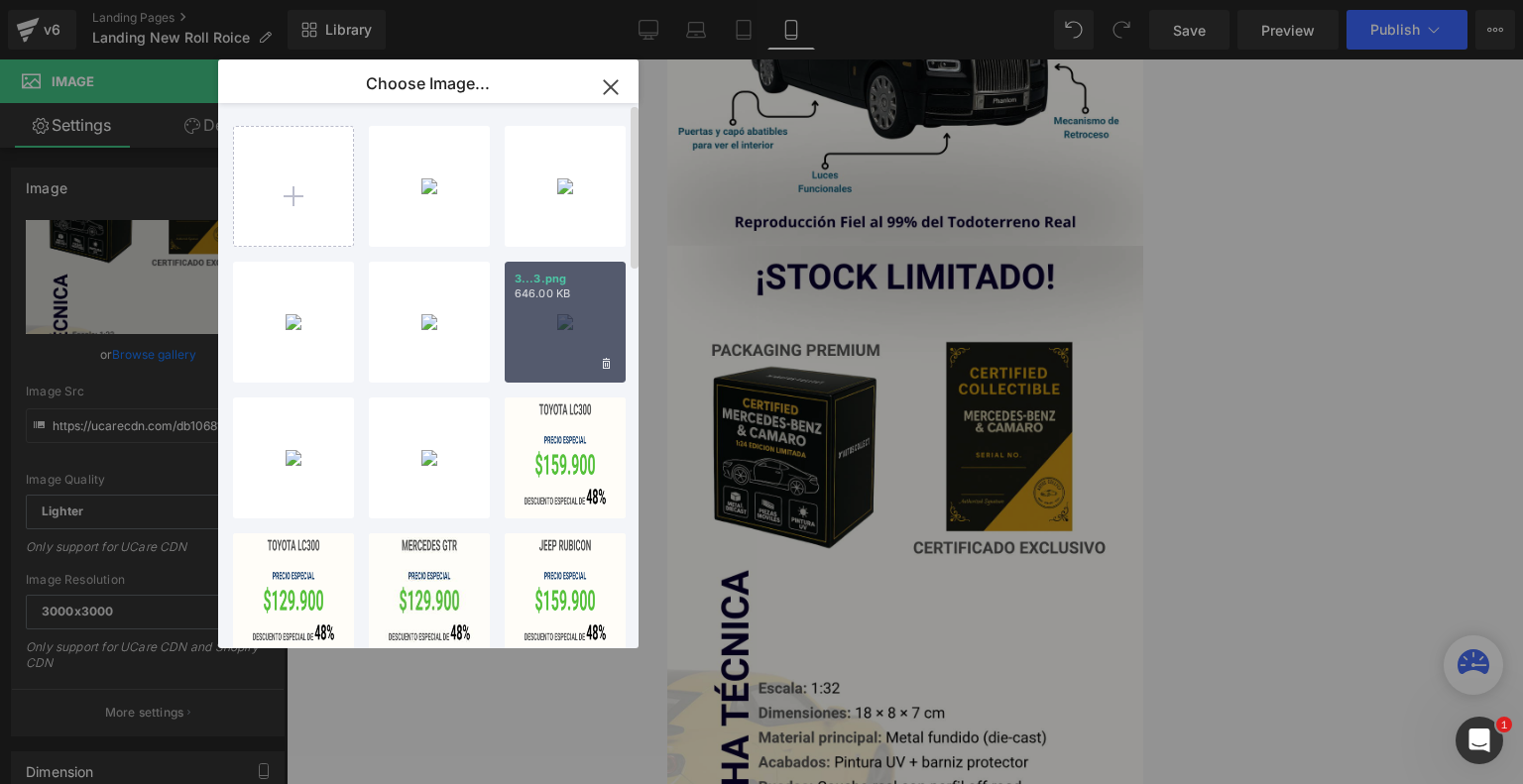 click on "3...3.png 646.00 KB" at bounding box center [565, 322] 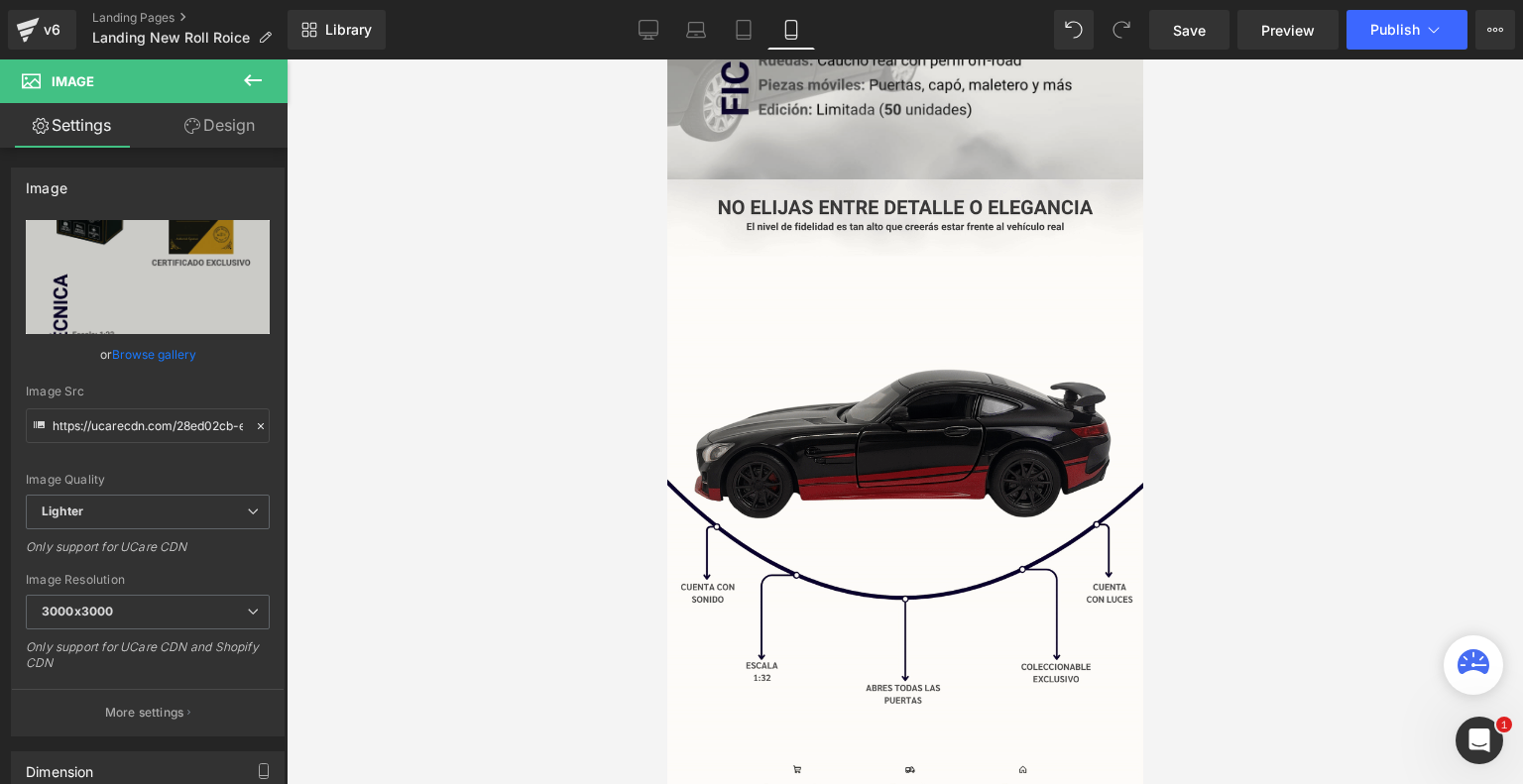 scroll, scrollTop: 2161, scrollLeft: 0, axis: vertical 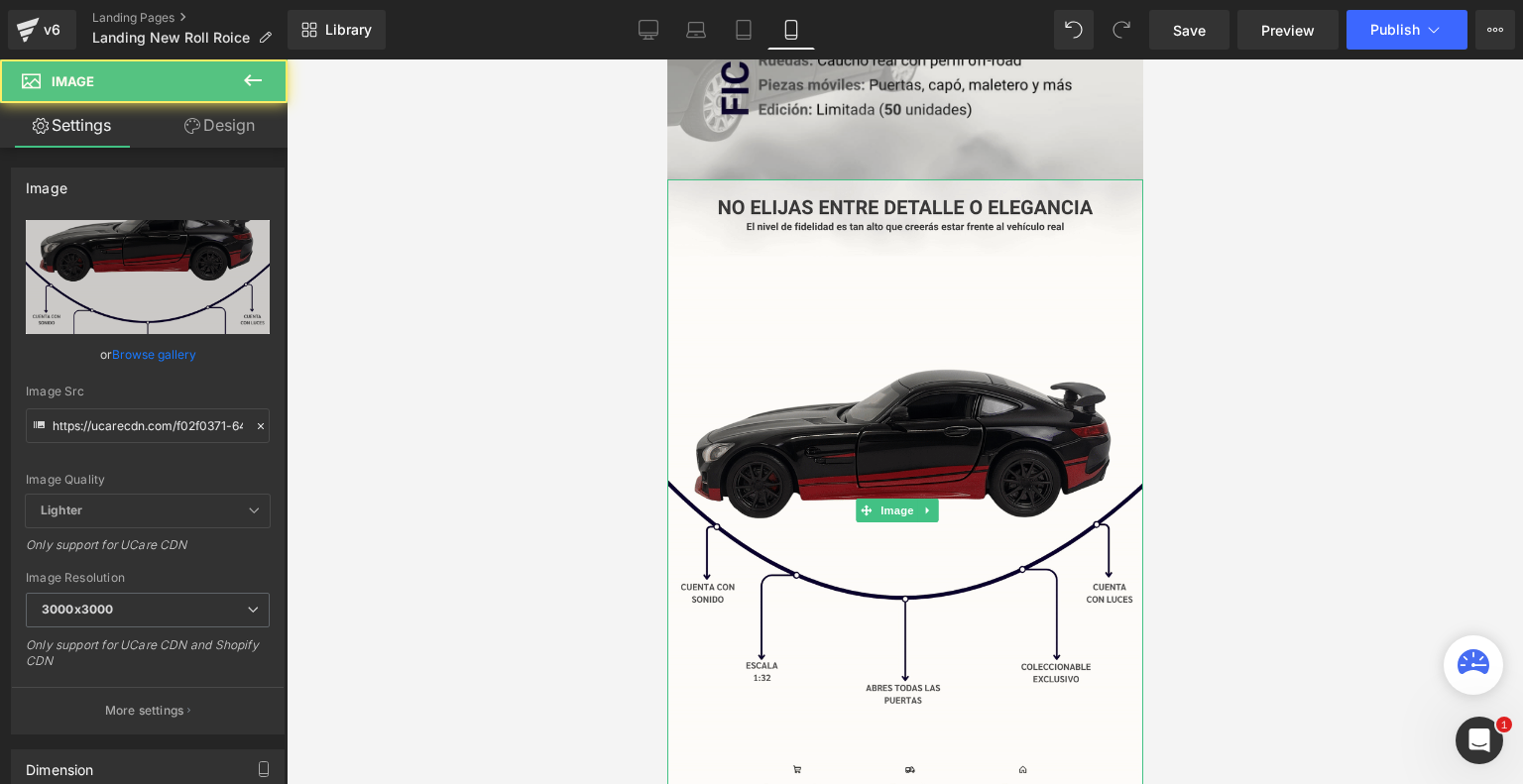 click at bounding box center (904, 509) 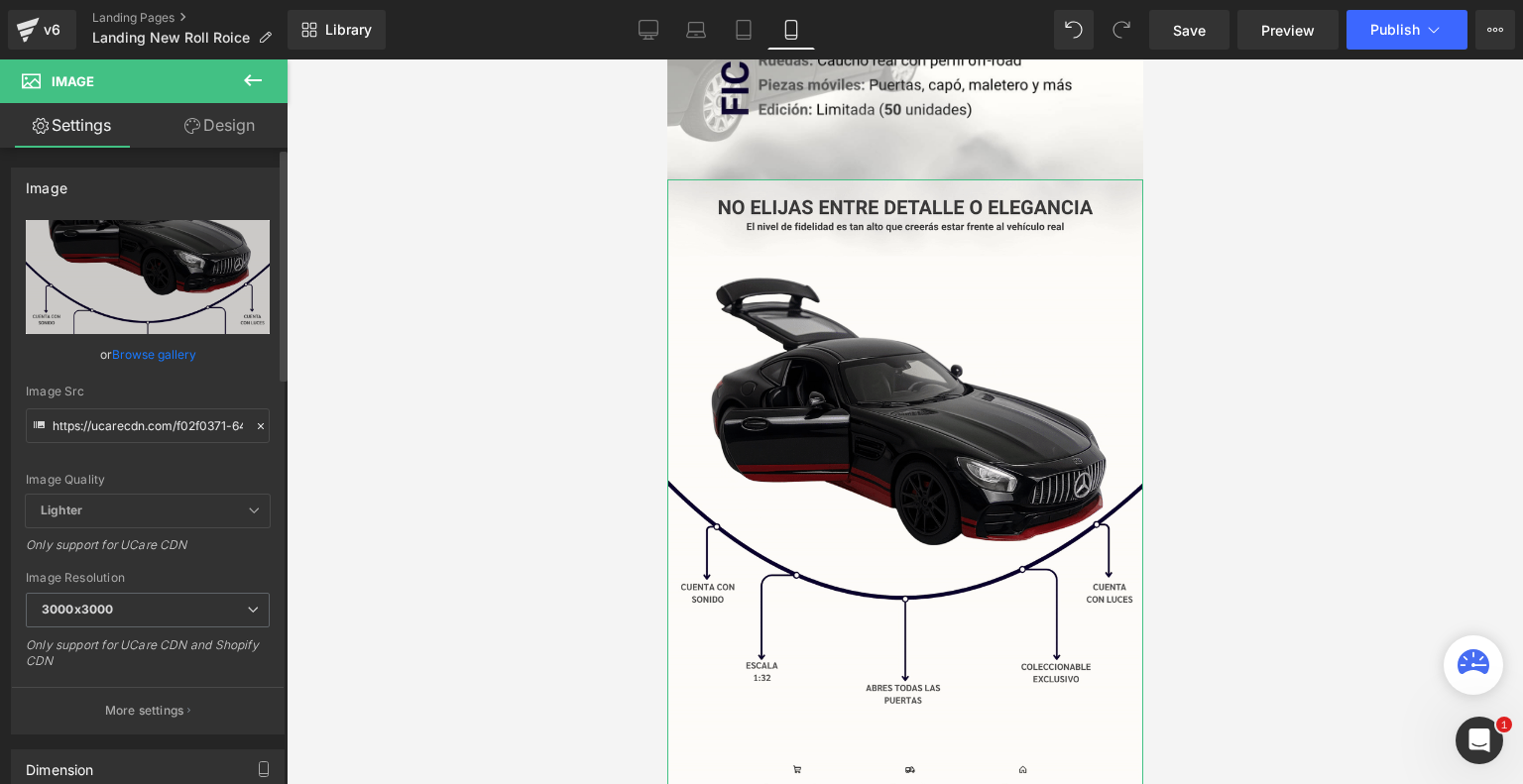 click on "Browse gallery" at bounding box center [154, 354] 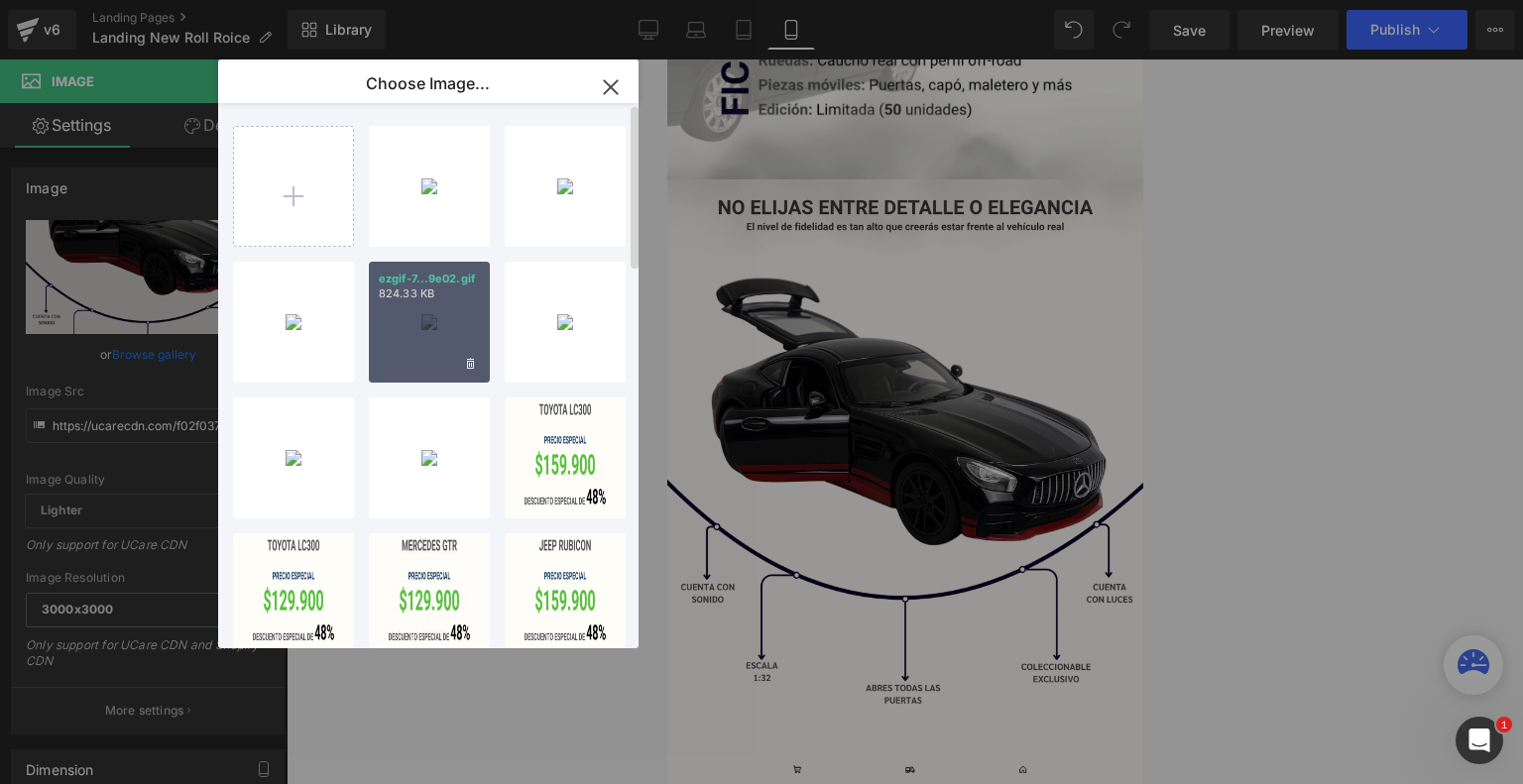 click on "ezgif-7...9e02.gif 824.33 KB" at bounding box center (429, 322) 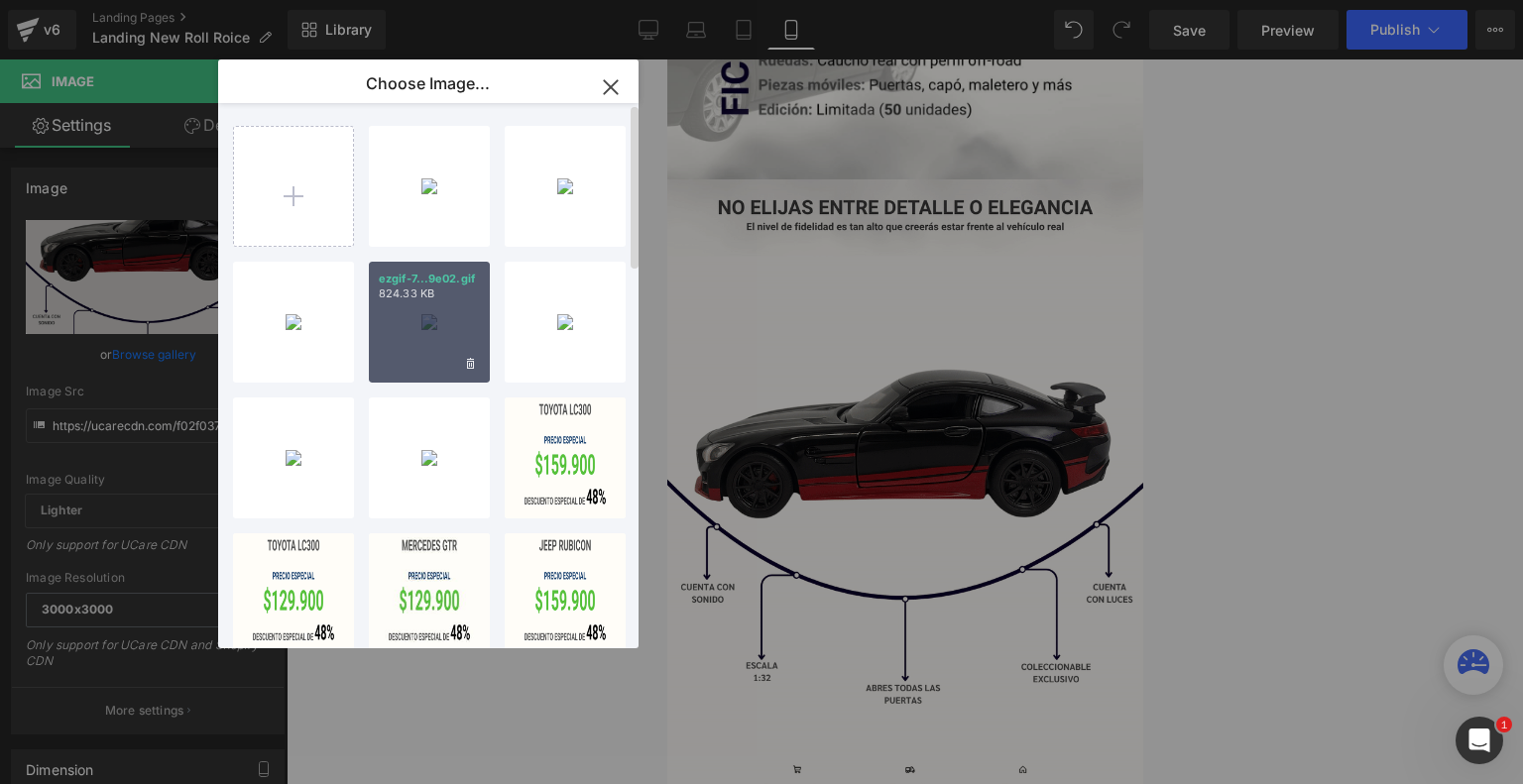 type on "https://ucarecdn.com/a08414d8-95b2-419e-9431-837386417717/ezgif-7c08be62439e02.gif" 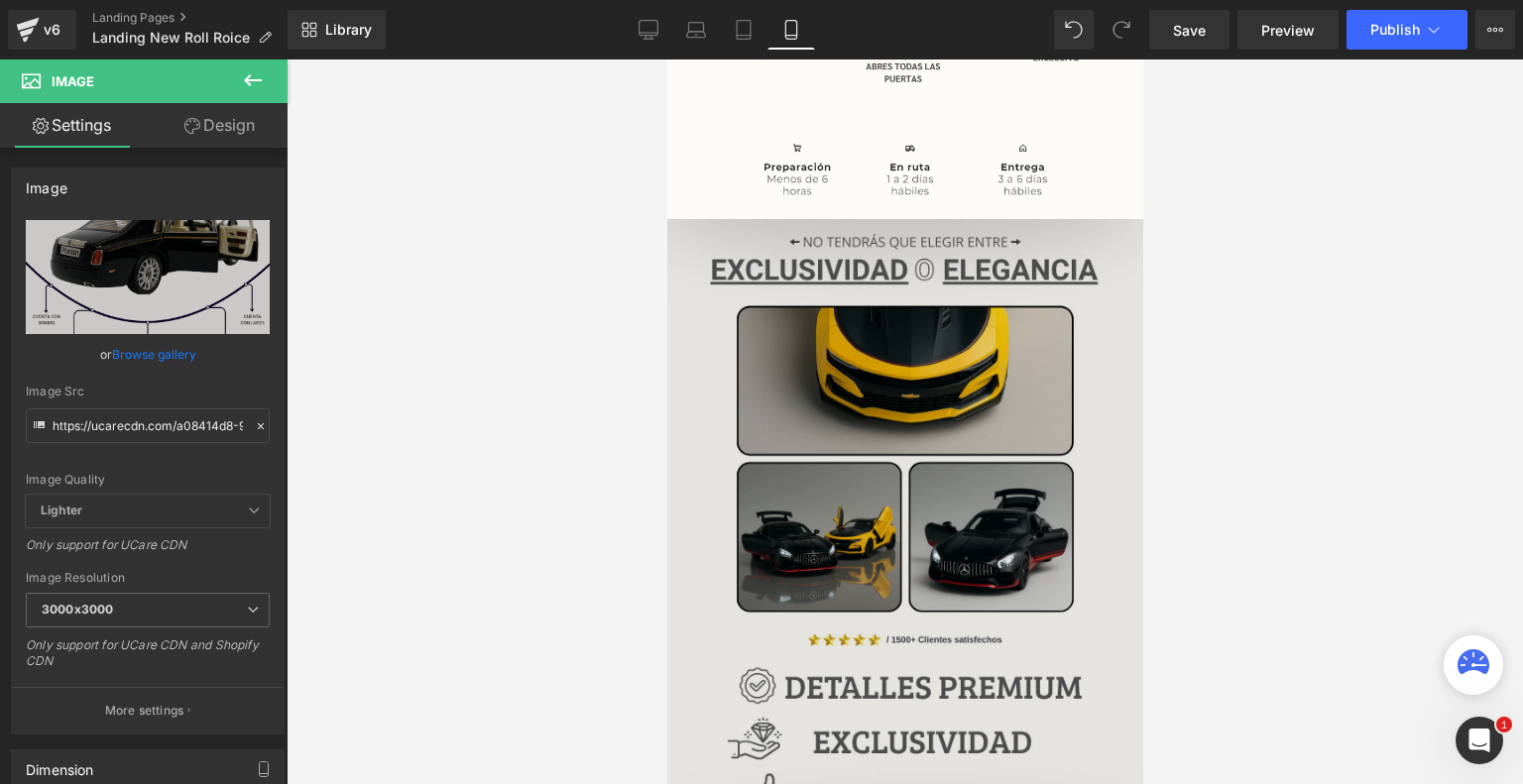 scroll, scrollTop: 2786, scrollLeft: 0, axis: vertical 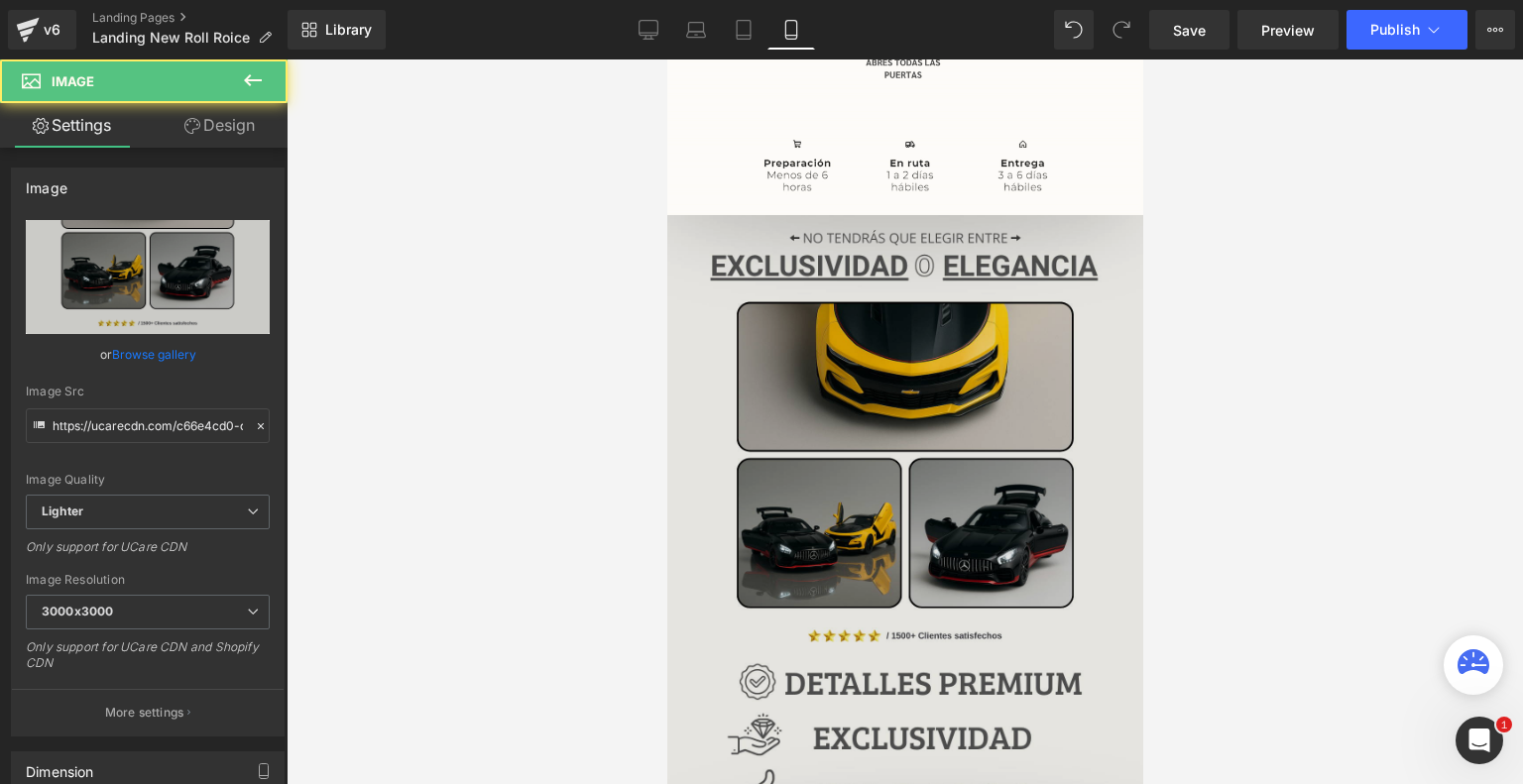 click at bounding box center [904, 545] 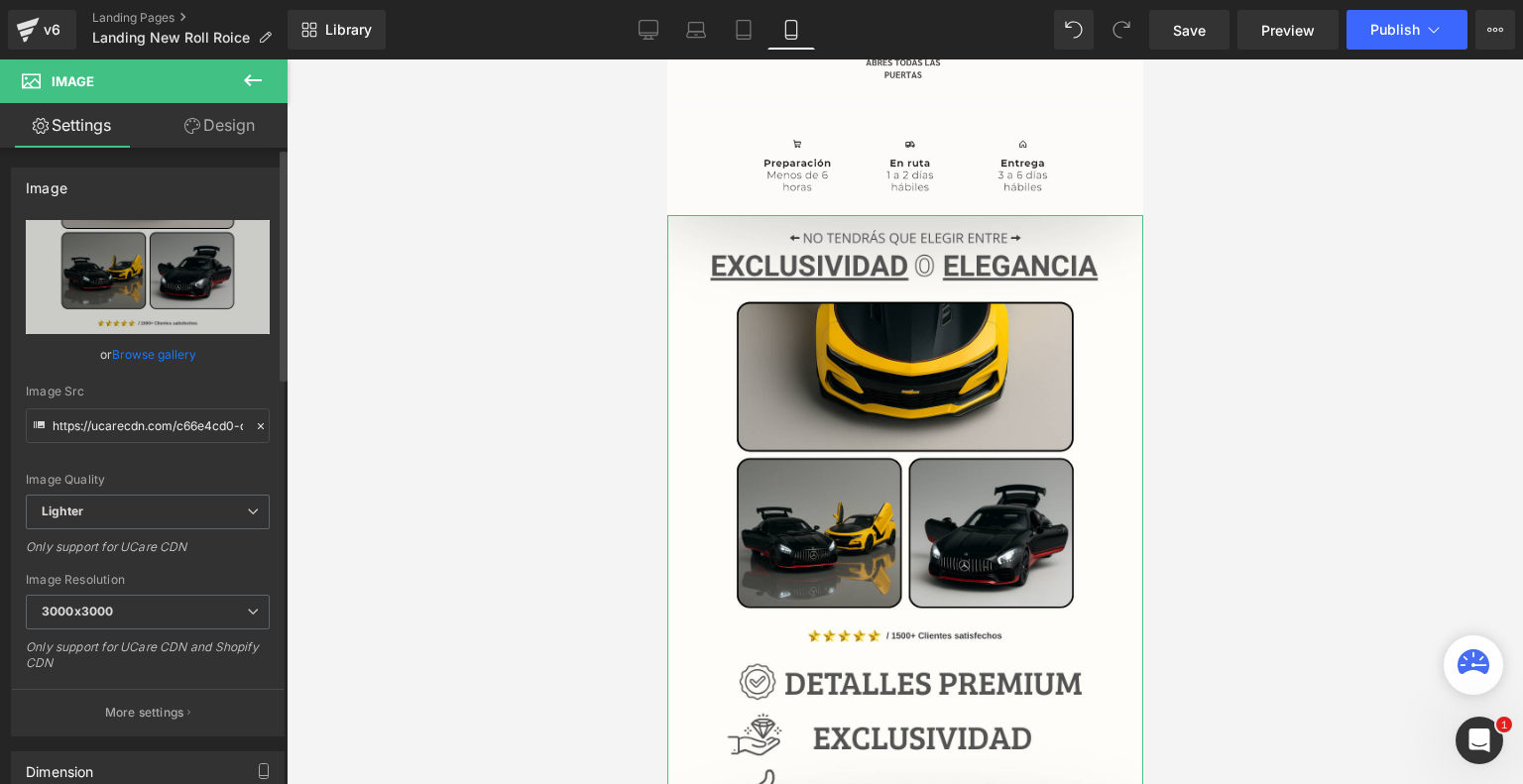 click on "Browse gallery" at bounding box center (154, 354) 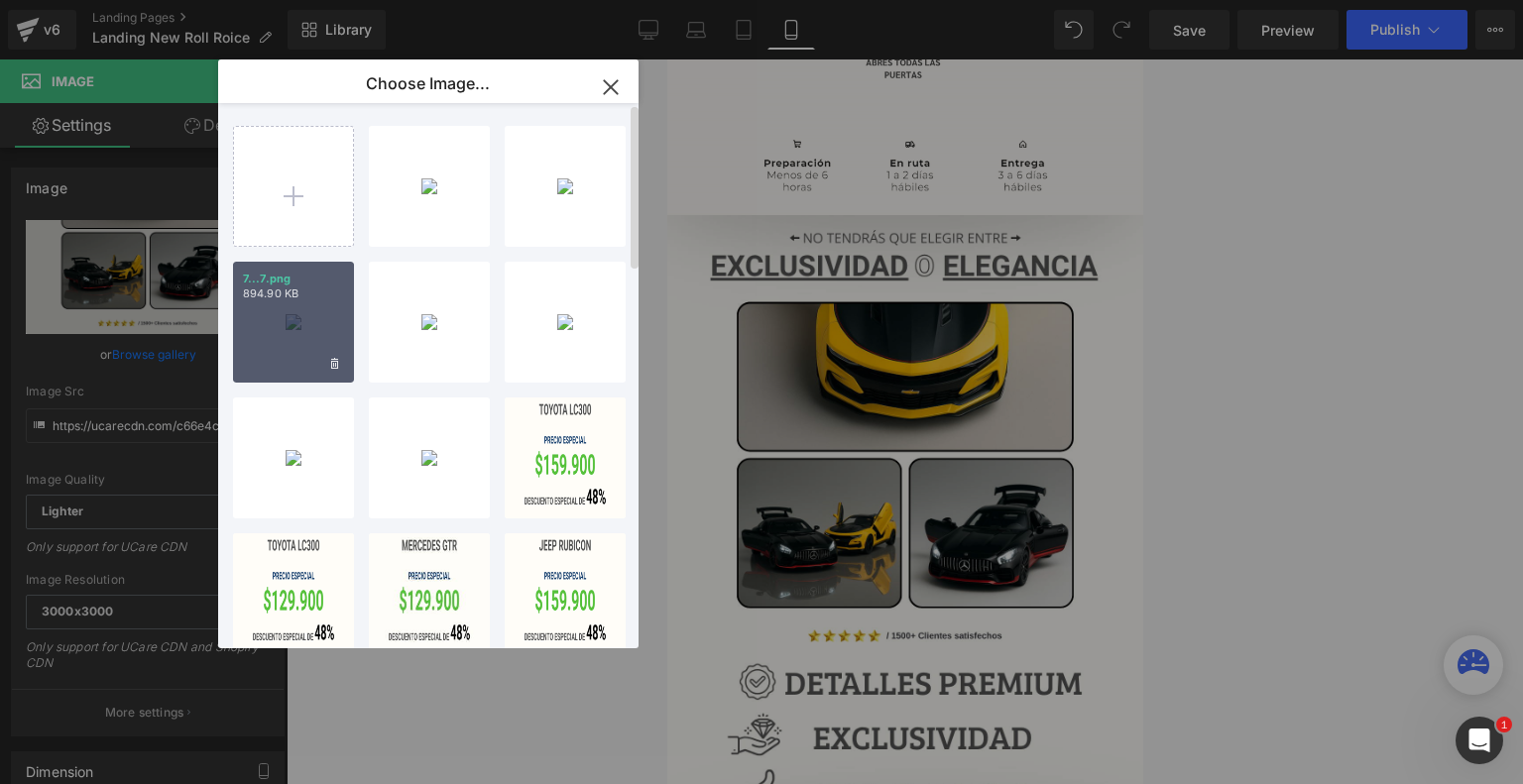 click on "7...7.png 894.90 KB" at bounding box center (293, 322) 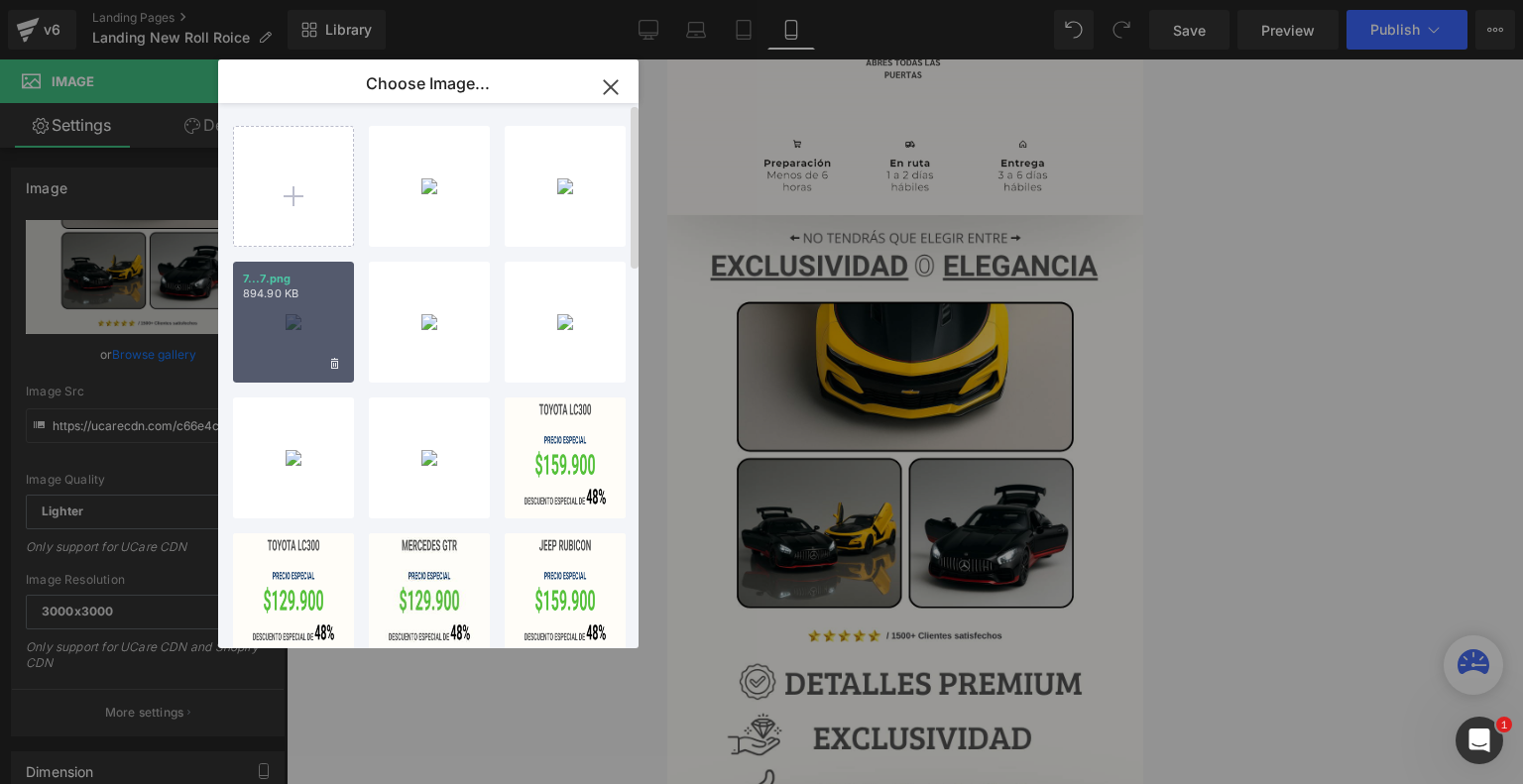 type on "https://ucarecdn.com/6cb1adfd-2cb5-45b2-894b-54046919ea43/-/format/auto/-/preview/3000x3000/-/quality/lighter/7.png" 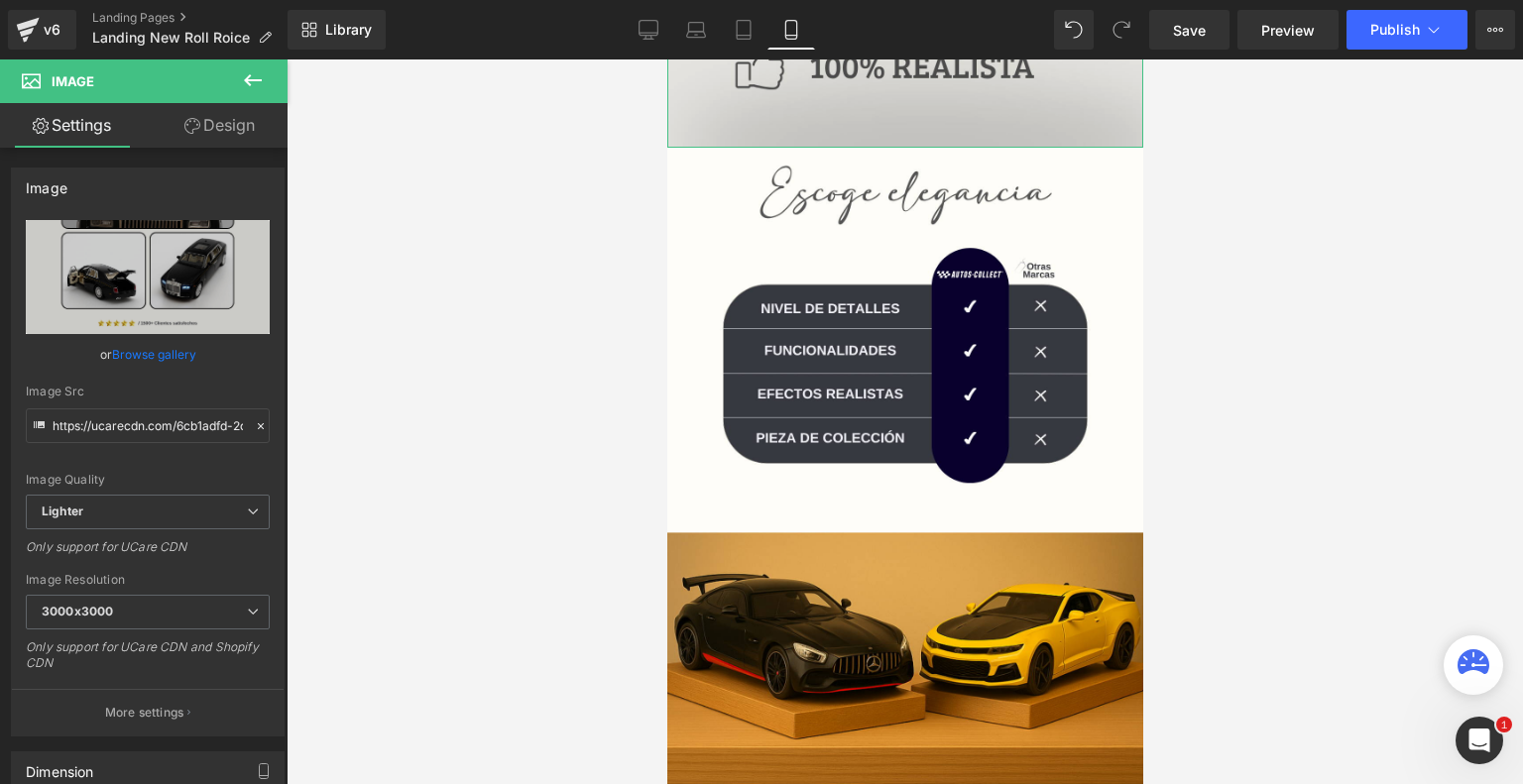 scroll, scrollTop: 3440, scrollLeft: 0, axis: vertical 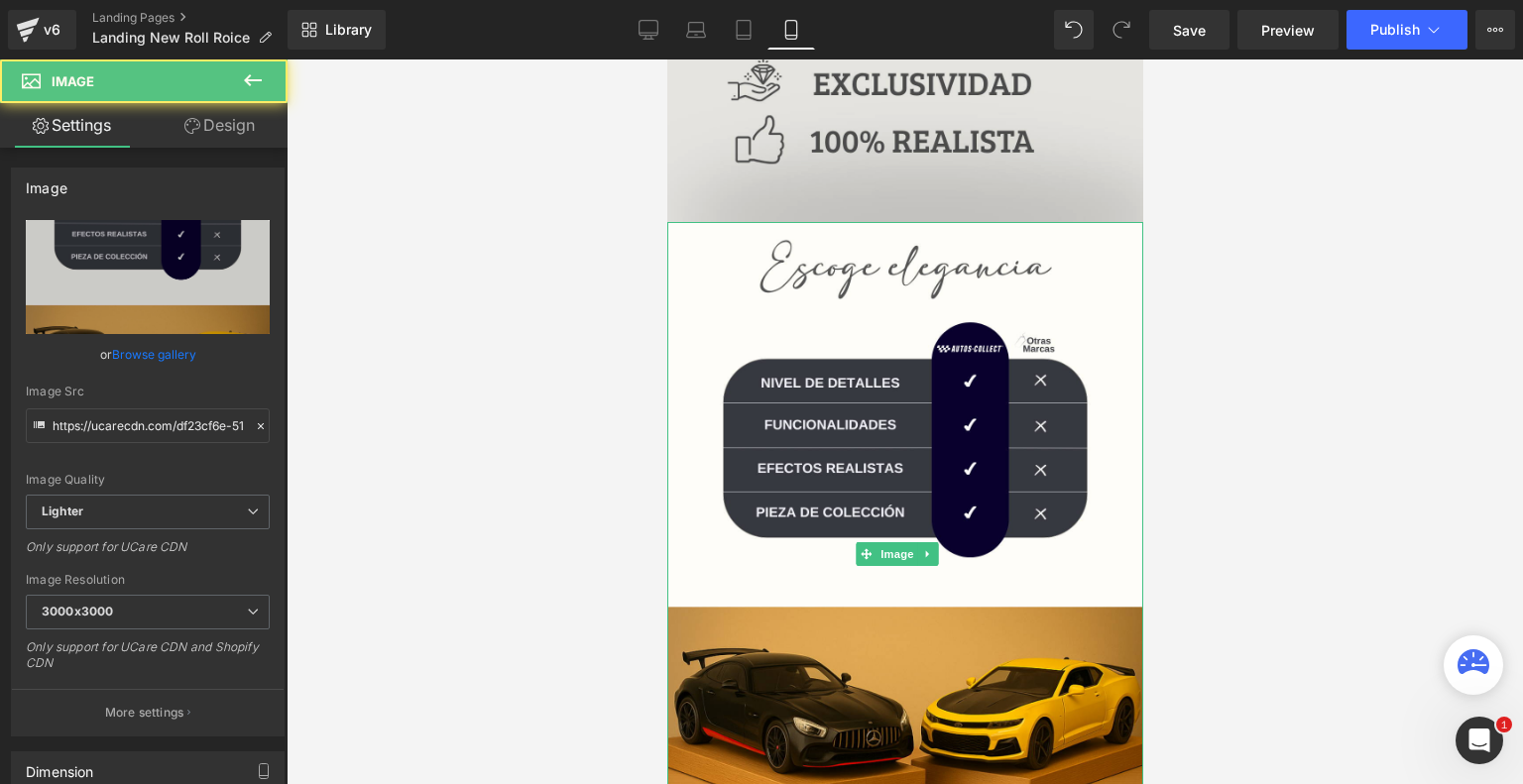 click at bounding box center [904, 554] 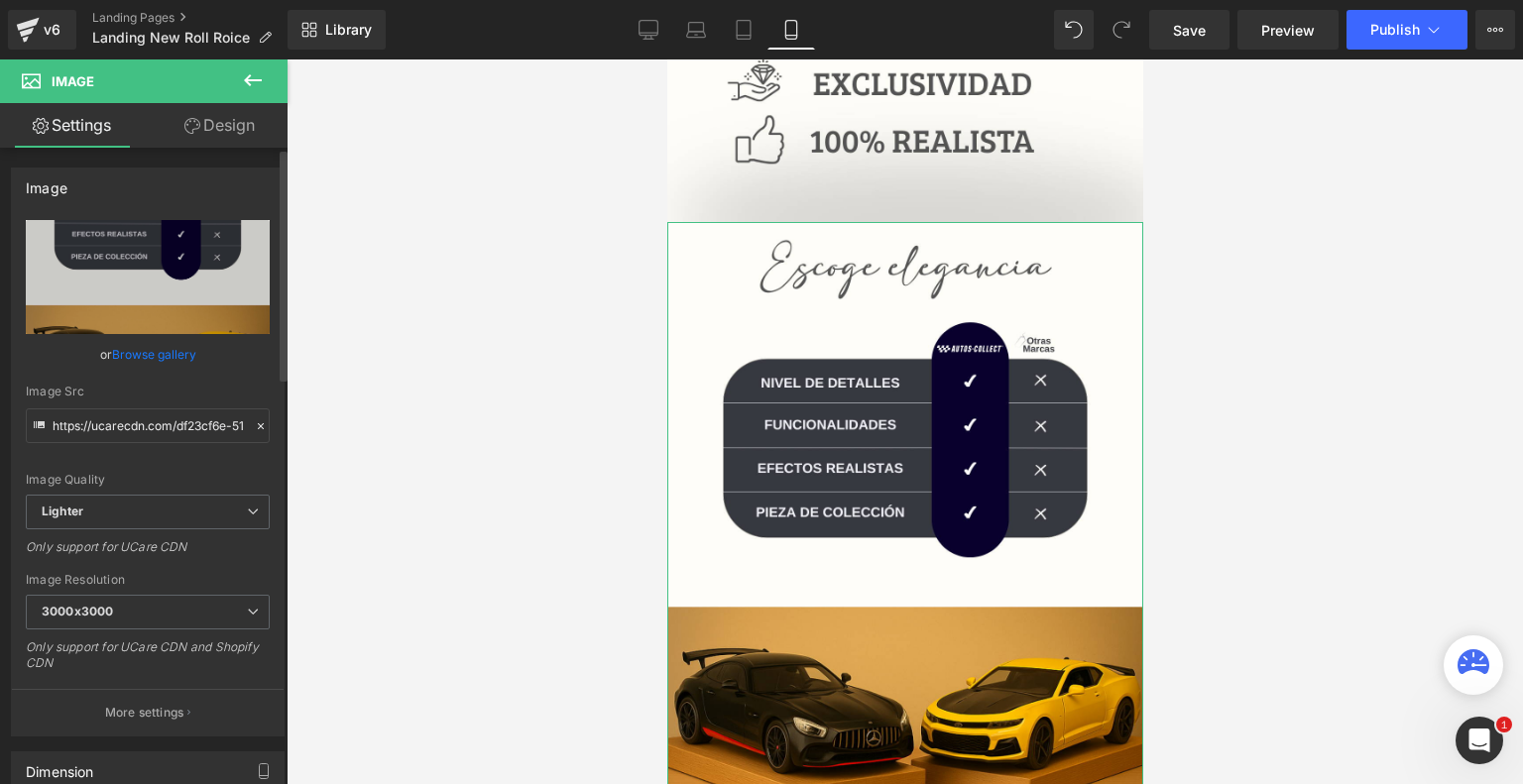 click on "Browse gallery" at bounding box center [154, 354] 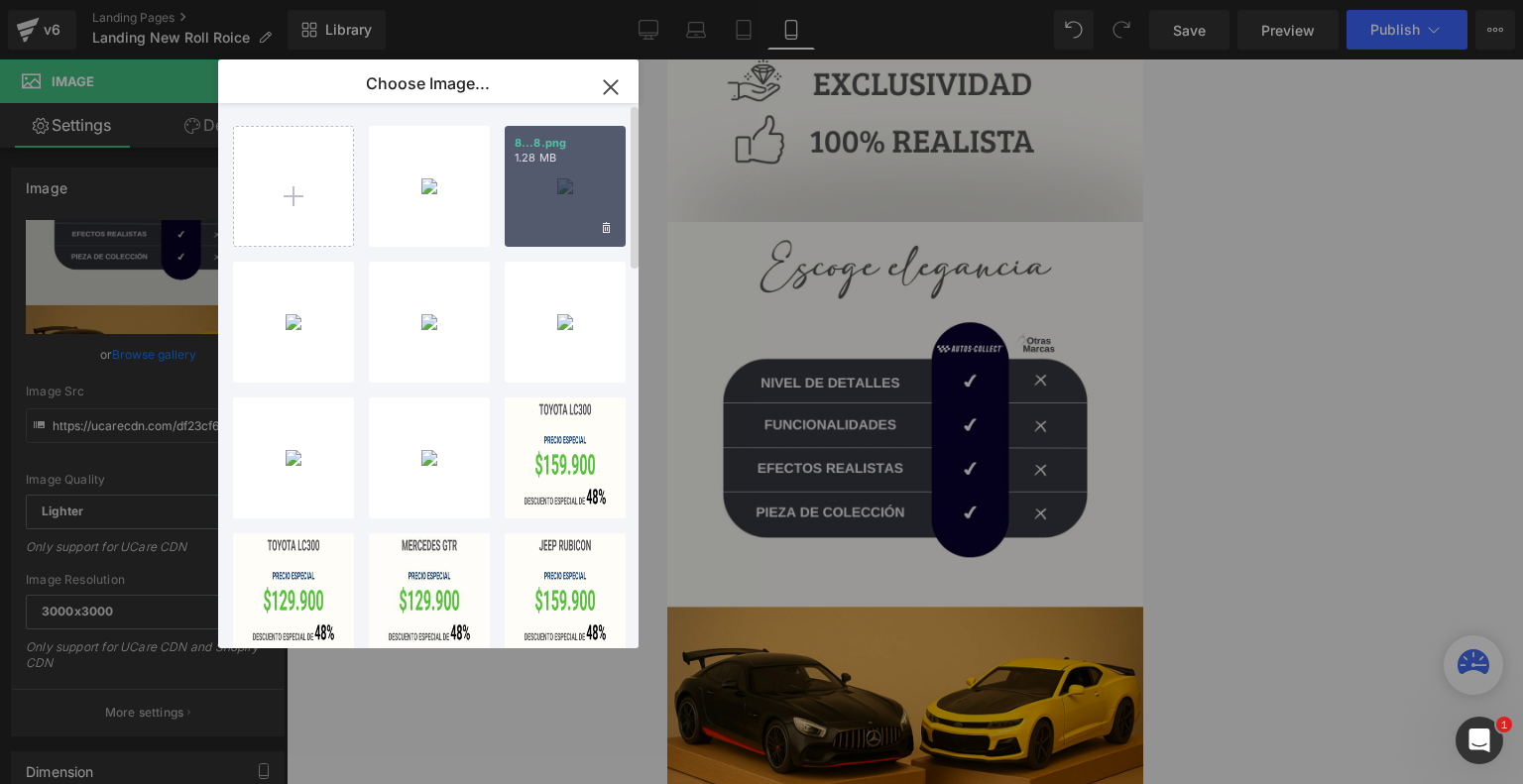 click on "8...8.png 1.28 MB" at bounding box center (565, 186) 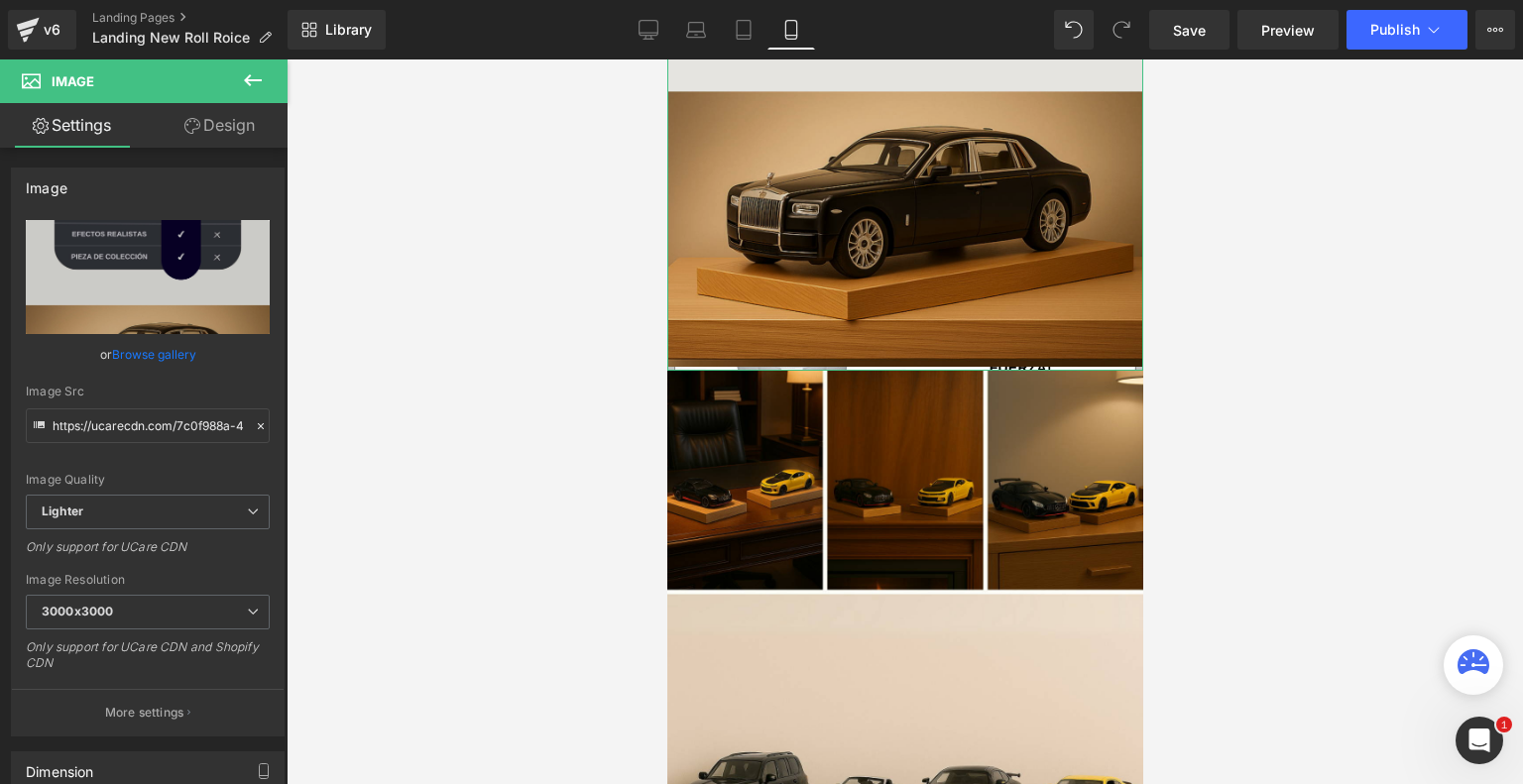 scroll, scrollTop: 3964, scrollLeft: 0, axis: vertical 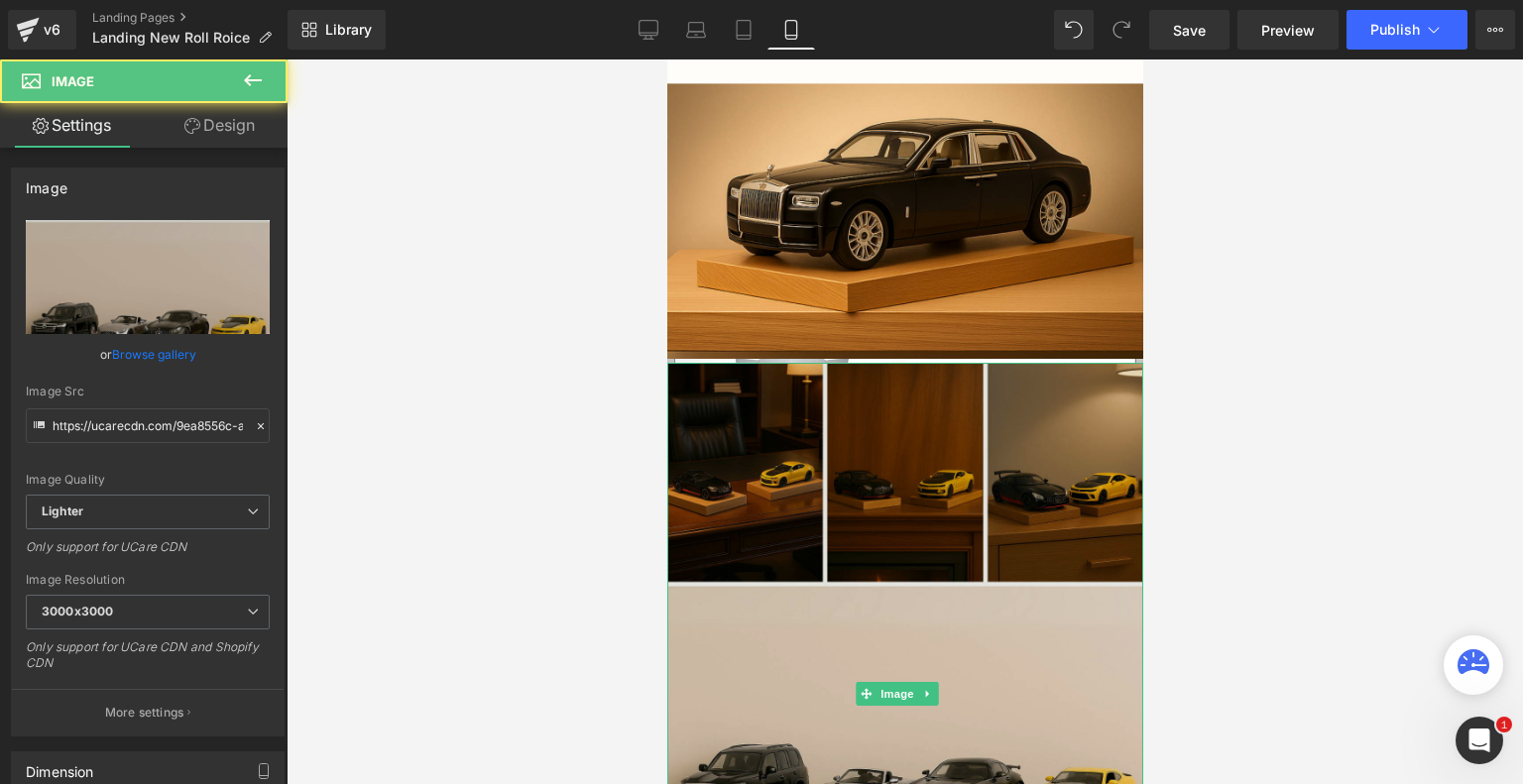 click at bounding box center (904, 693) 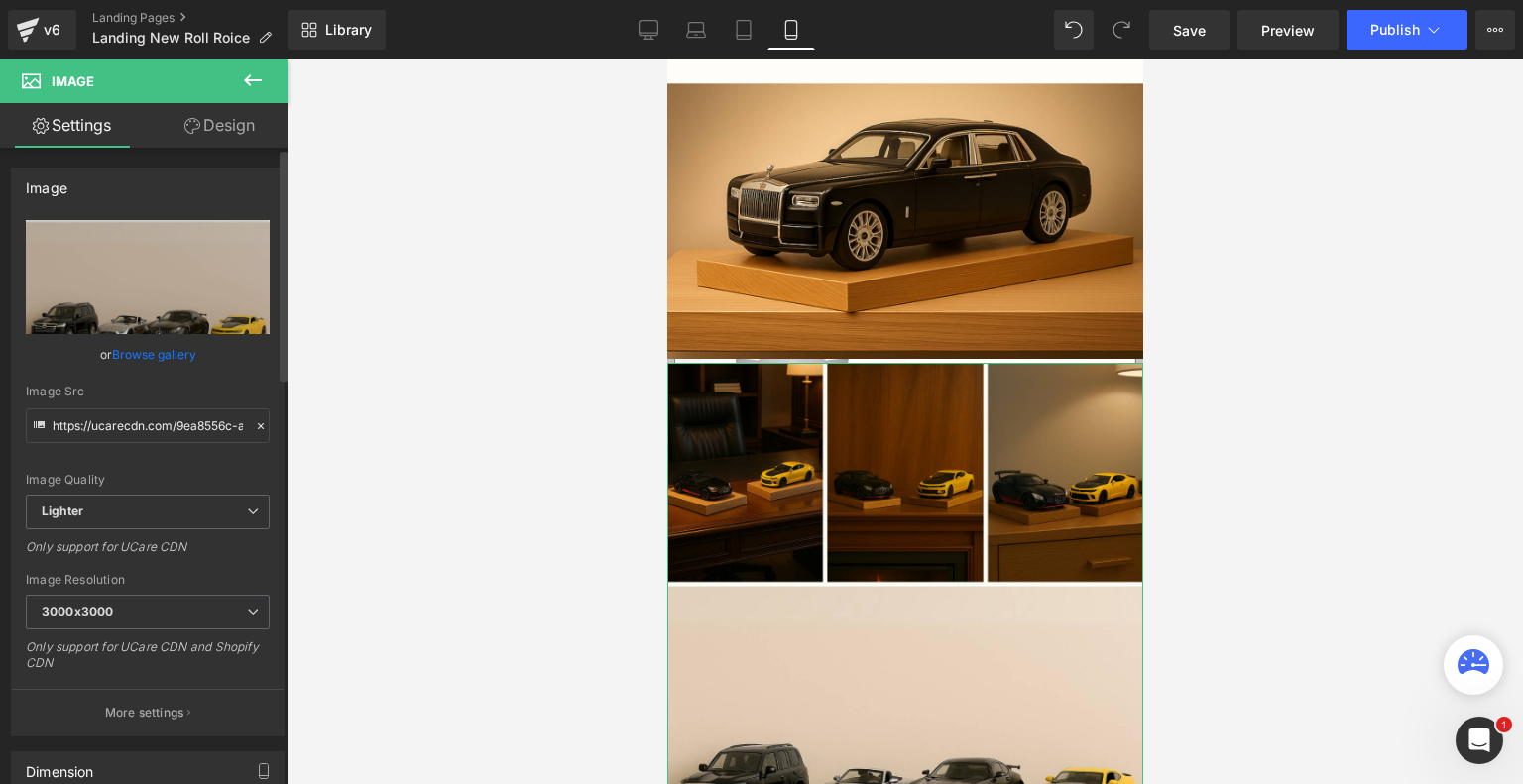 click on "Browse gallery" at bounding box center (154, 354) 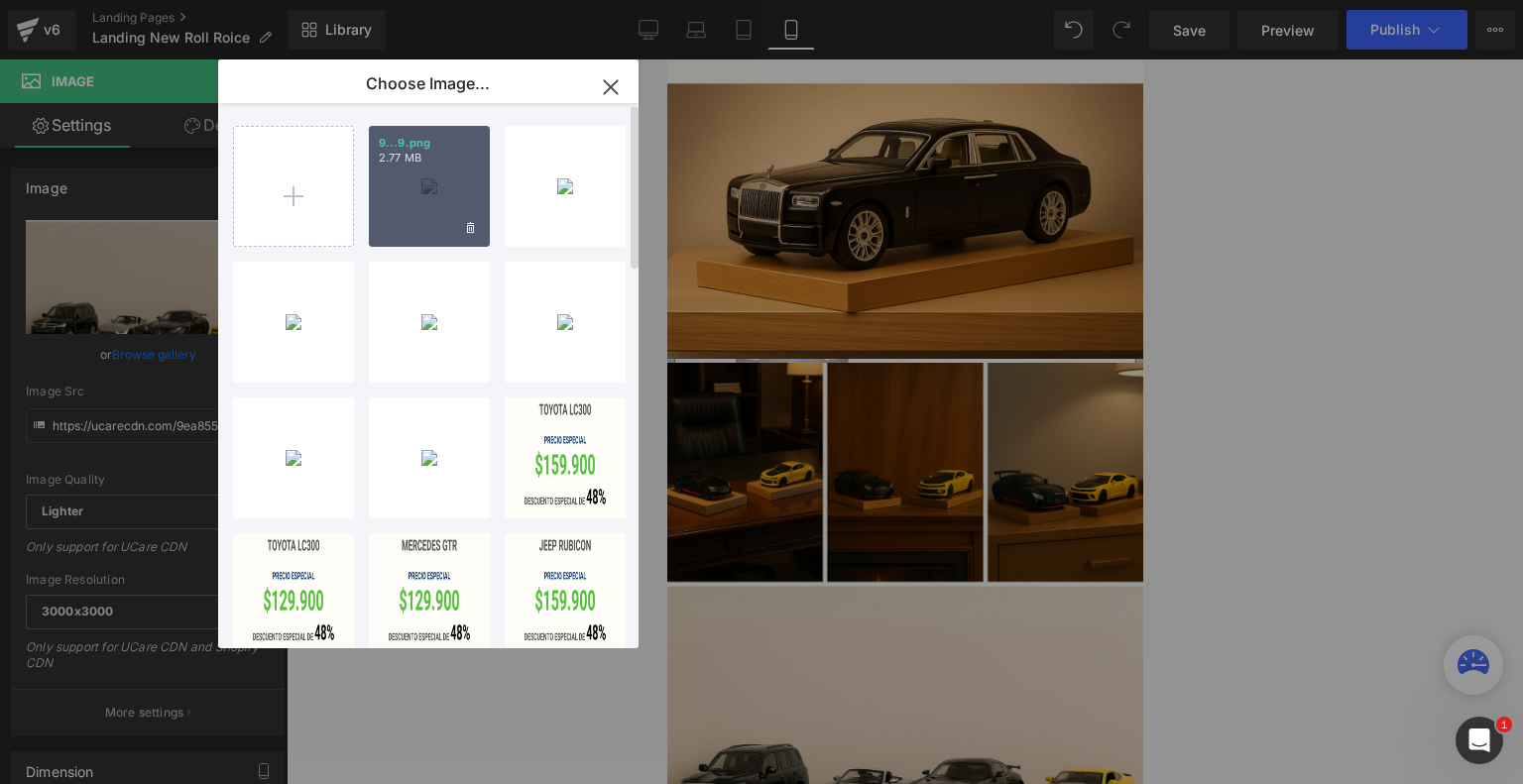 click on "9...9.png 2.77 MB" at bounding box center (429, 186) 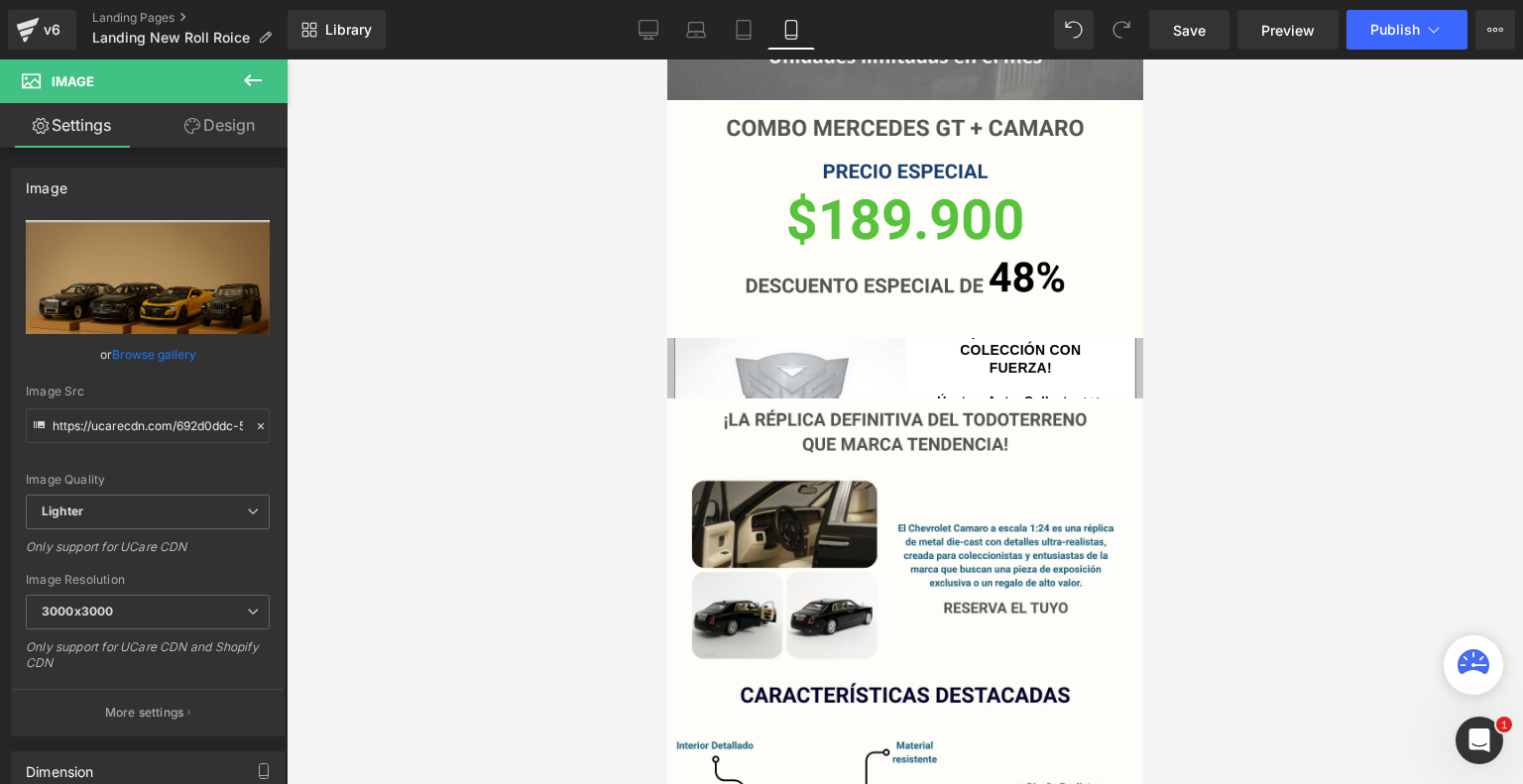 scroll, scrollTop: 619, scrollLeft: 0, axis: vertical 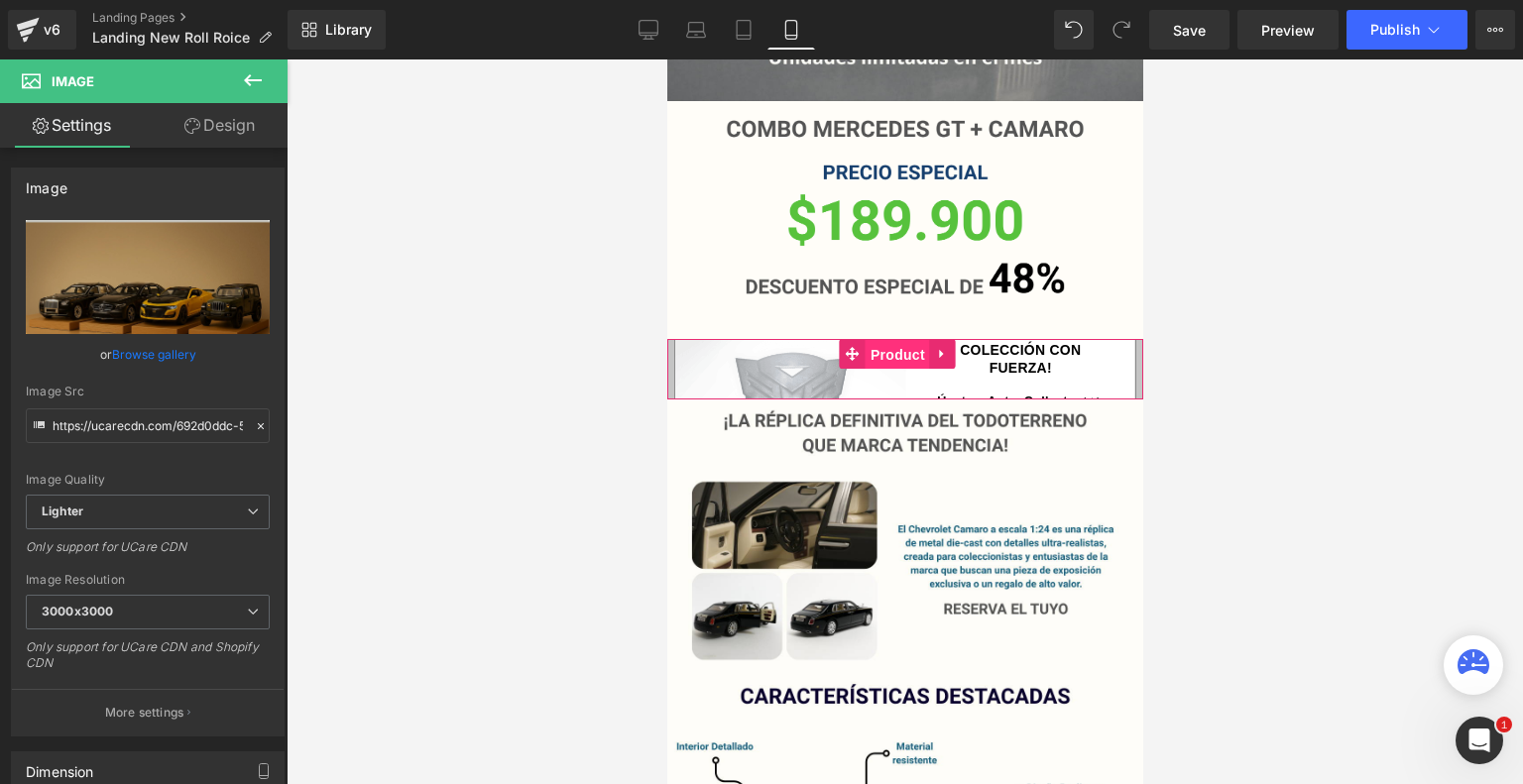 click on "Product" at bounding box center [896, 355] 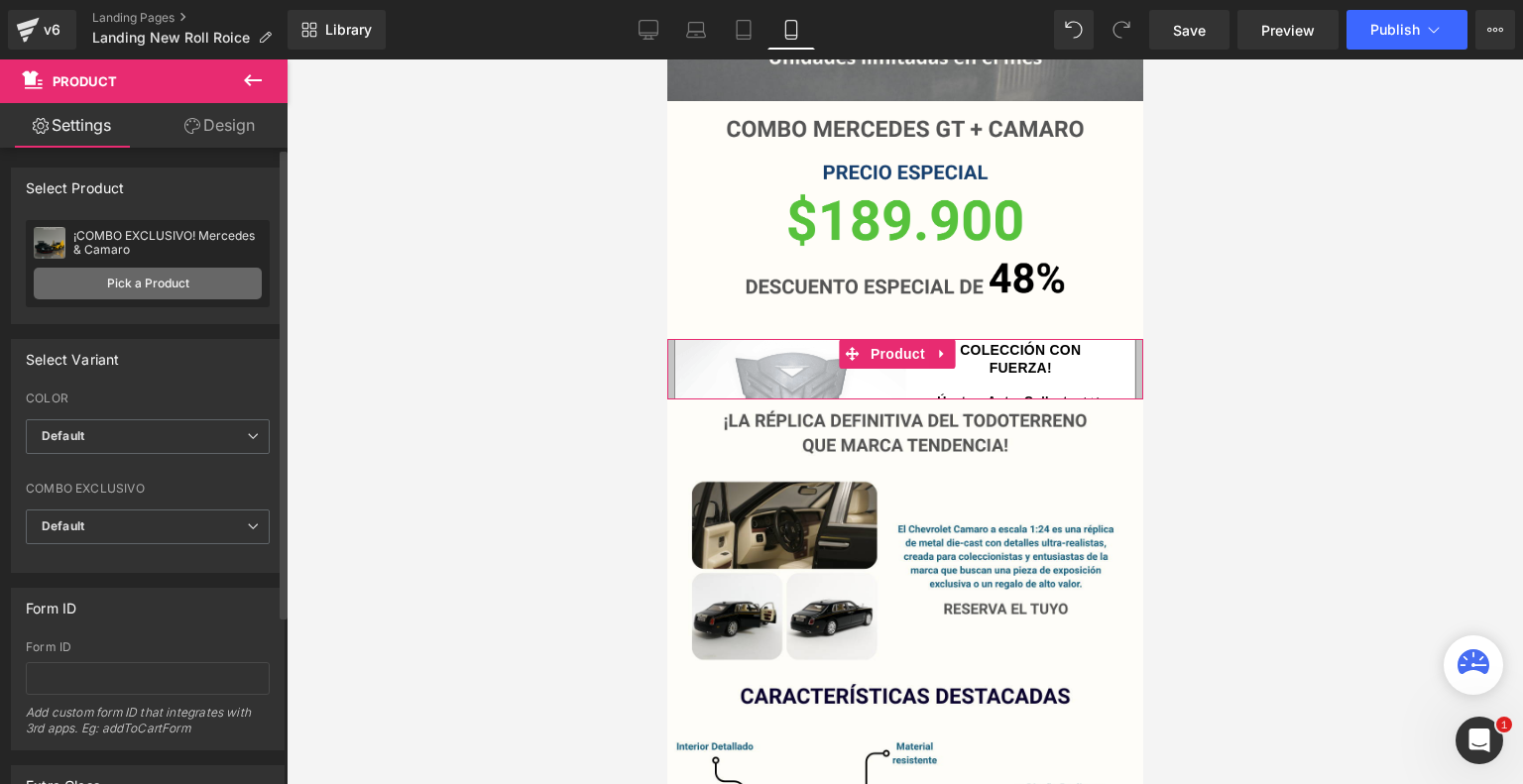 click on "Pick a Product" at bounding box center (148, 283) 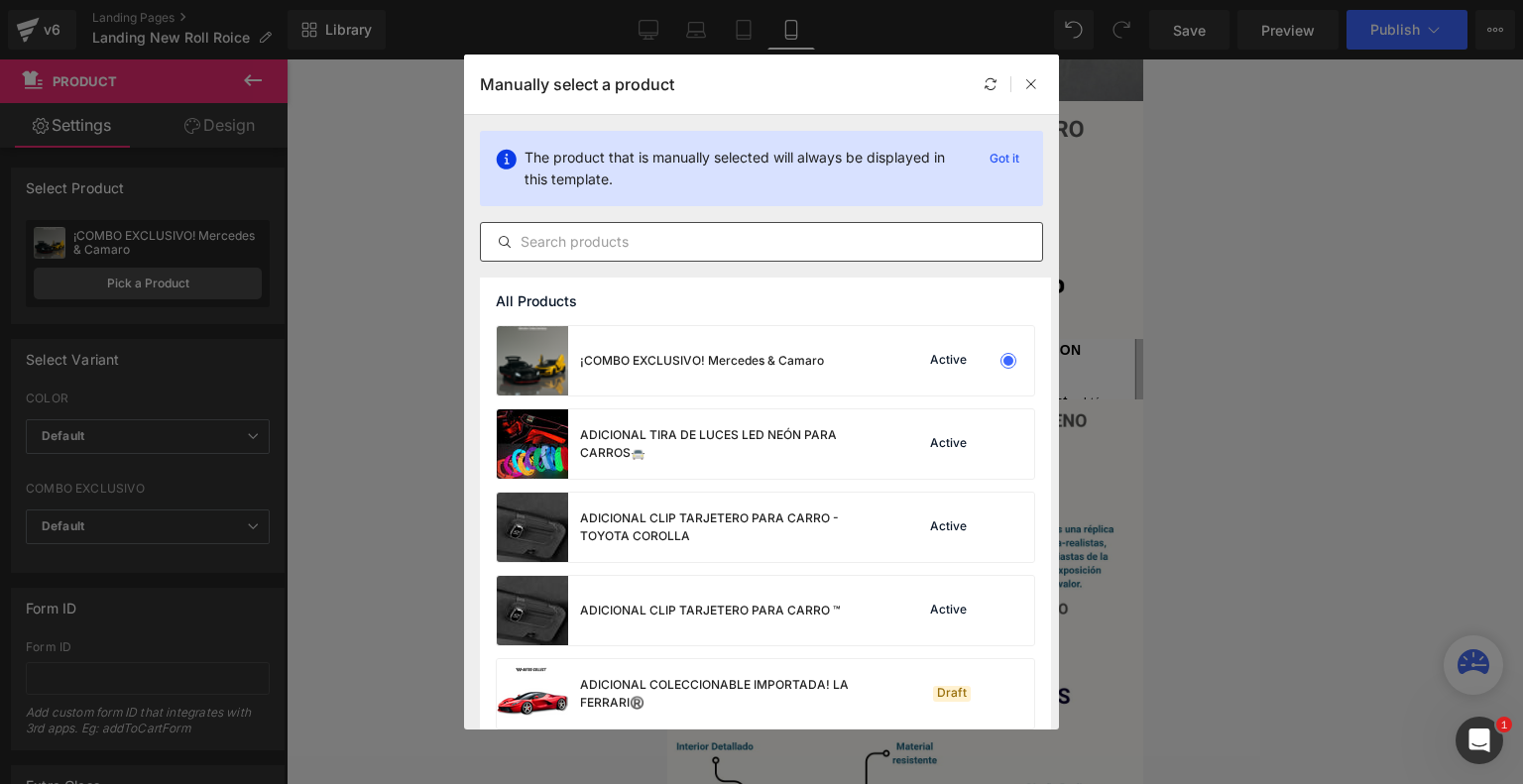 click at bounding box center [762, 242] 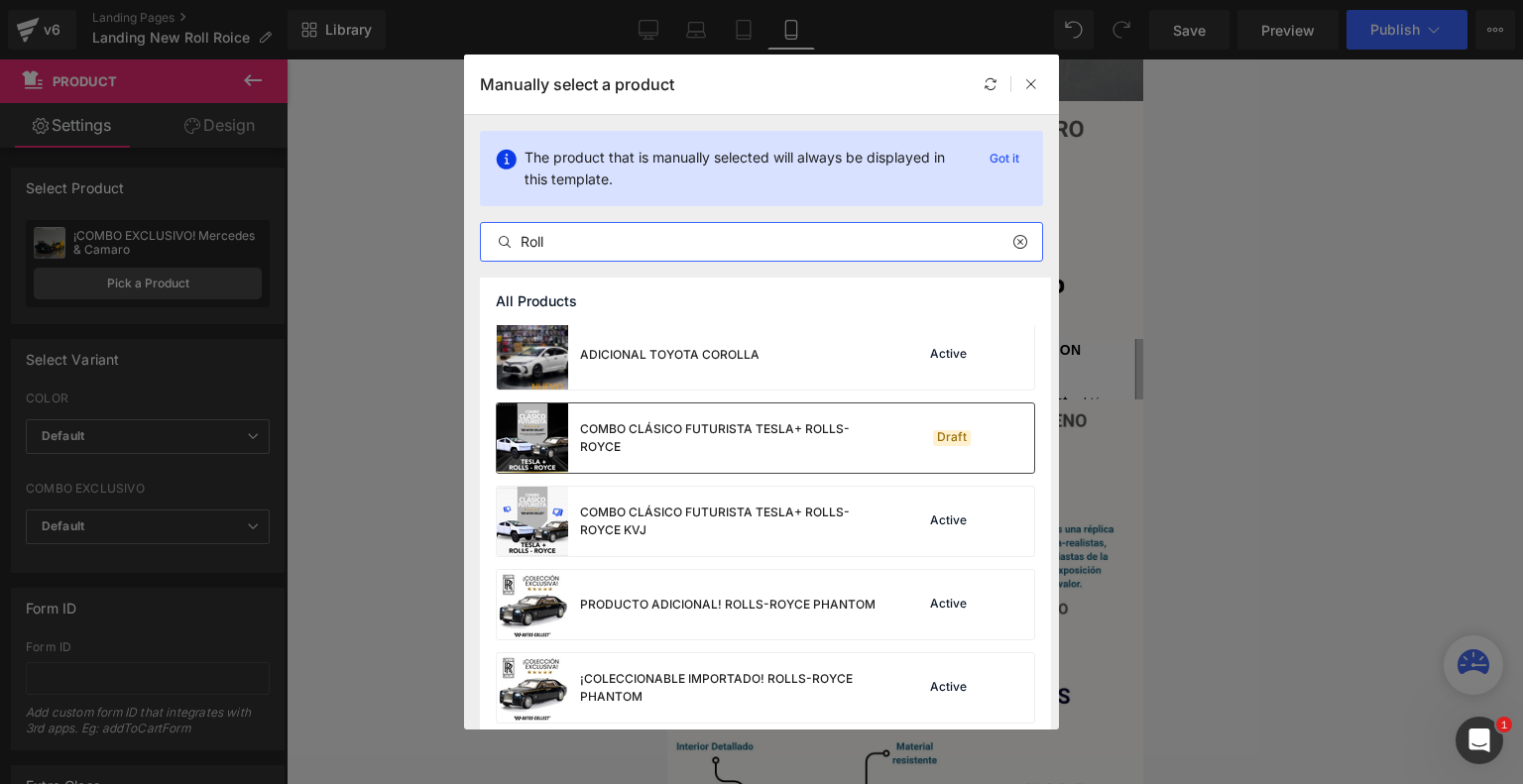 scroll, scrollTop: 201, scrollLeft: 0, axis: vertical 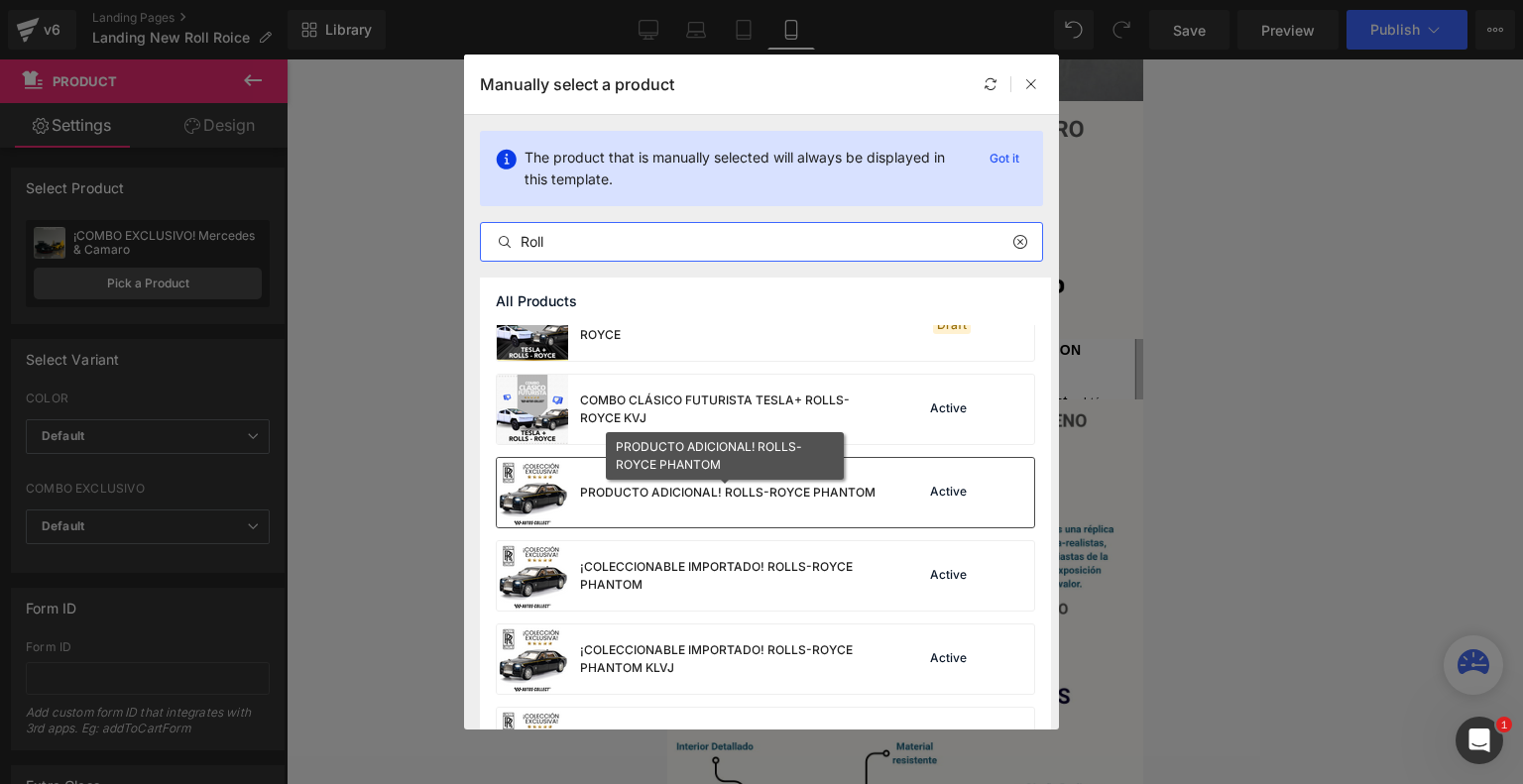 type on "Roll" 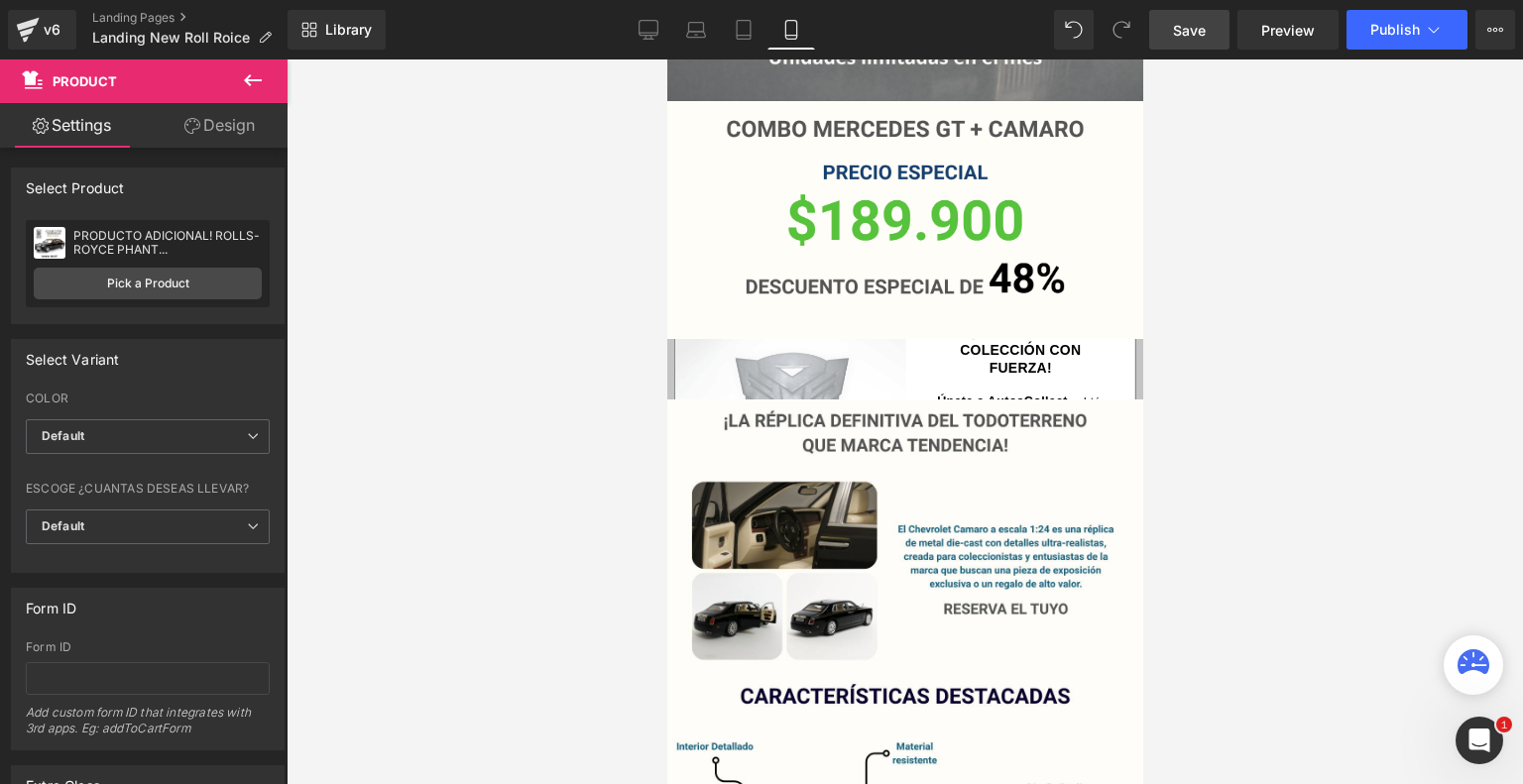 click on "Save" at bounding box center (1189, 30) 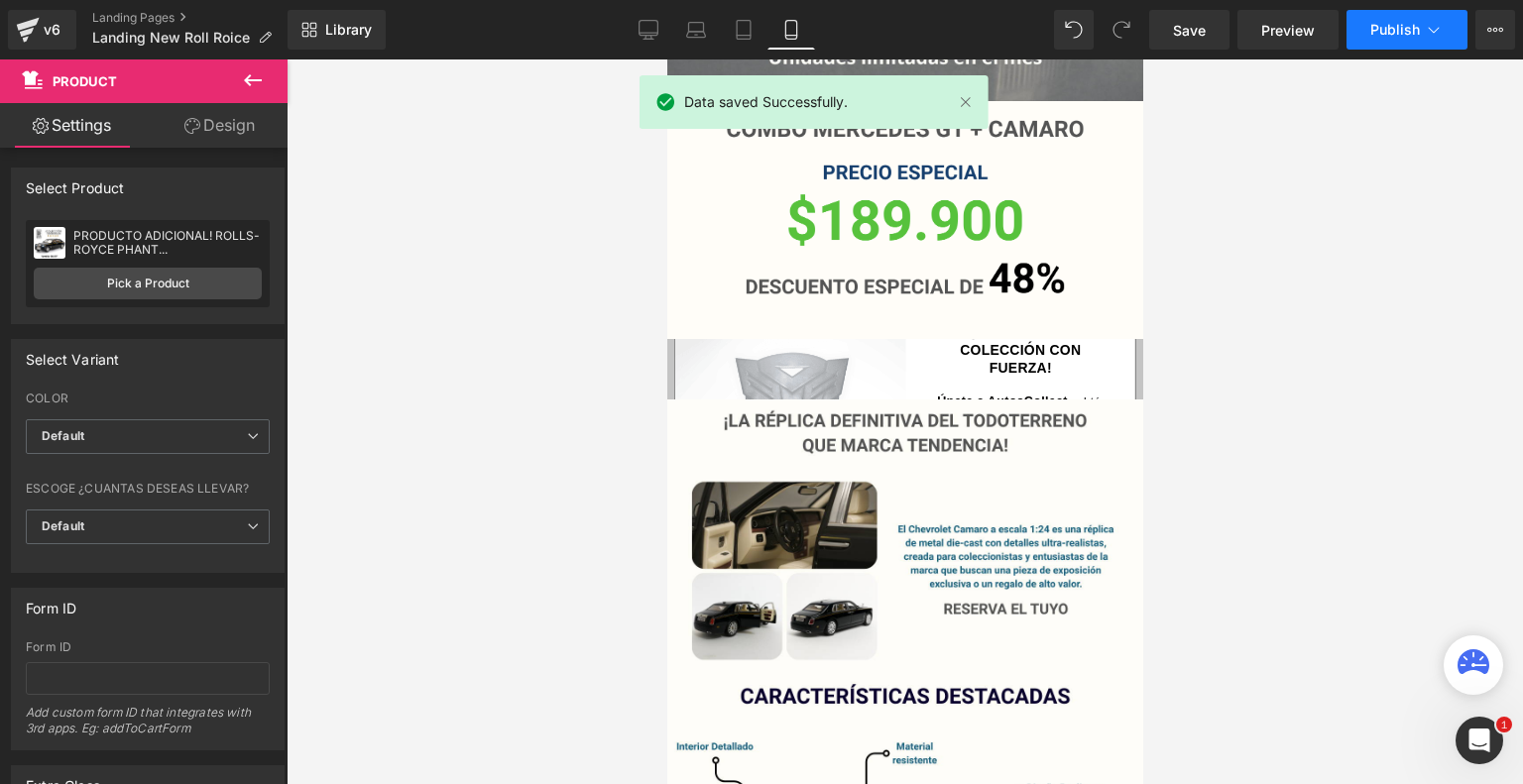 click on "Publish" at bounding box center (1395, 30) 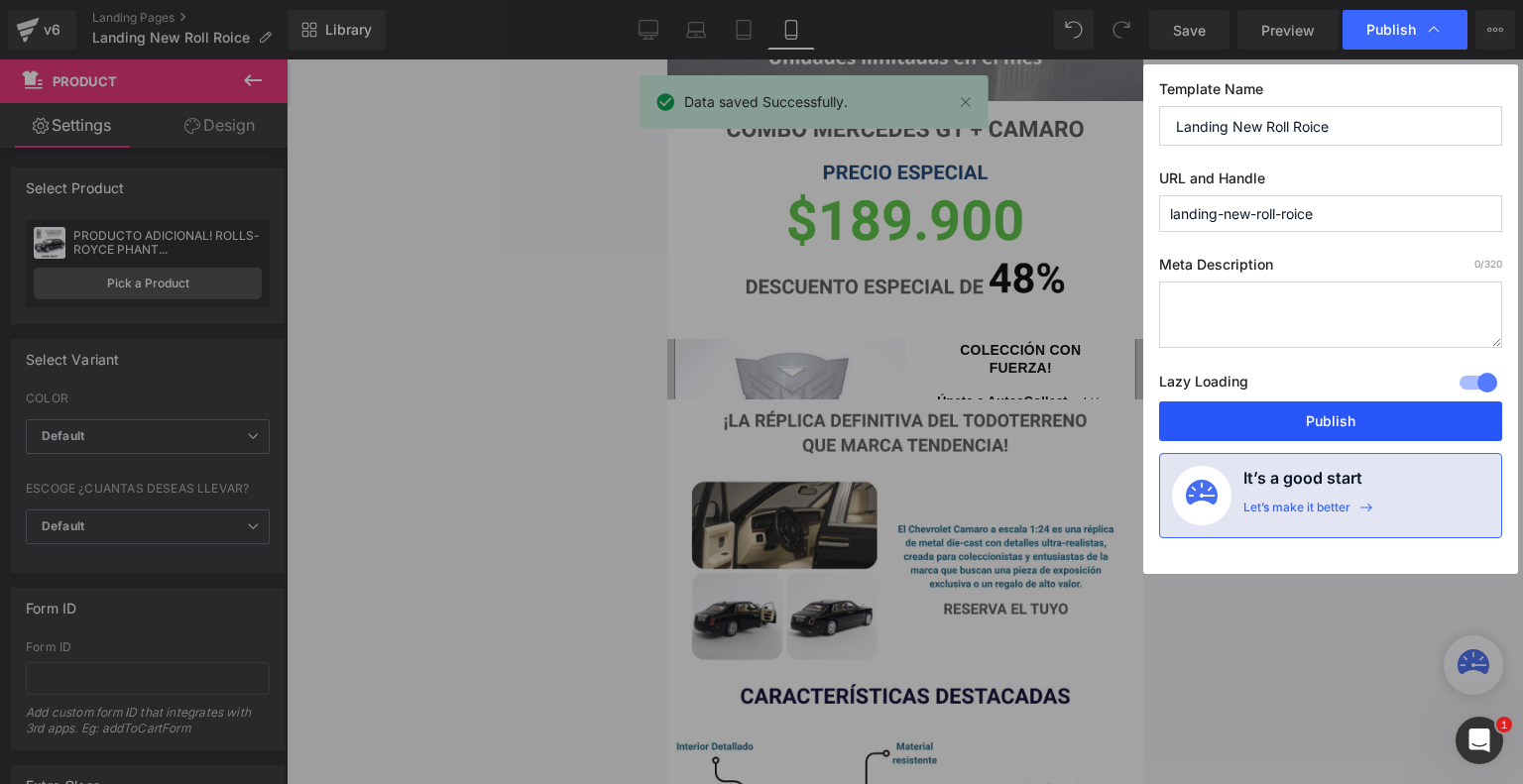 click on "Publish" at bounding box center [1331, 421] 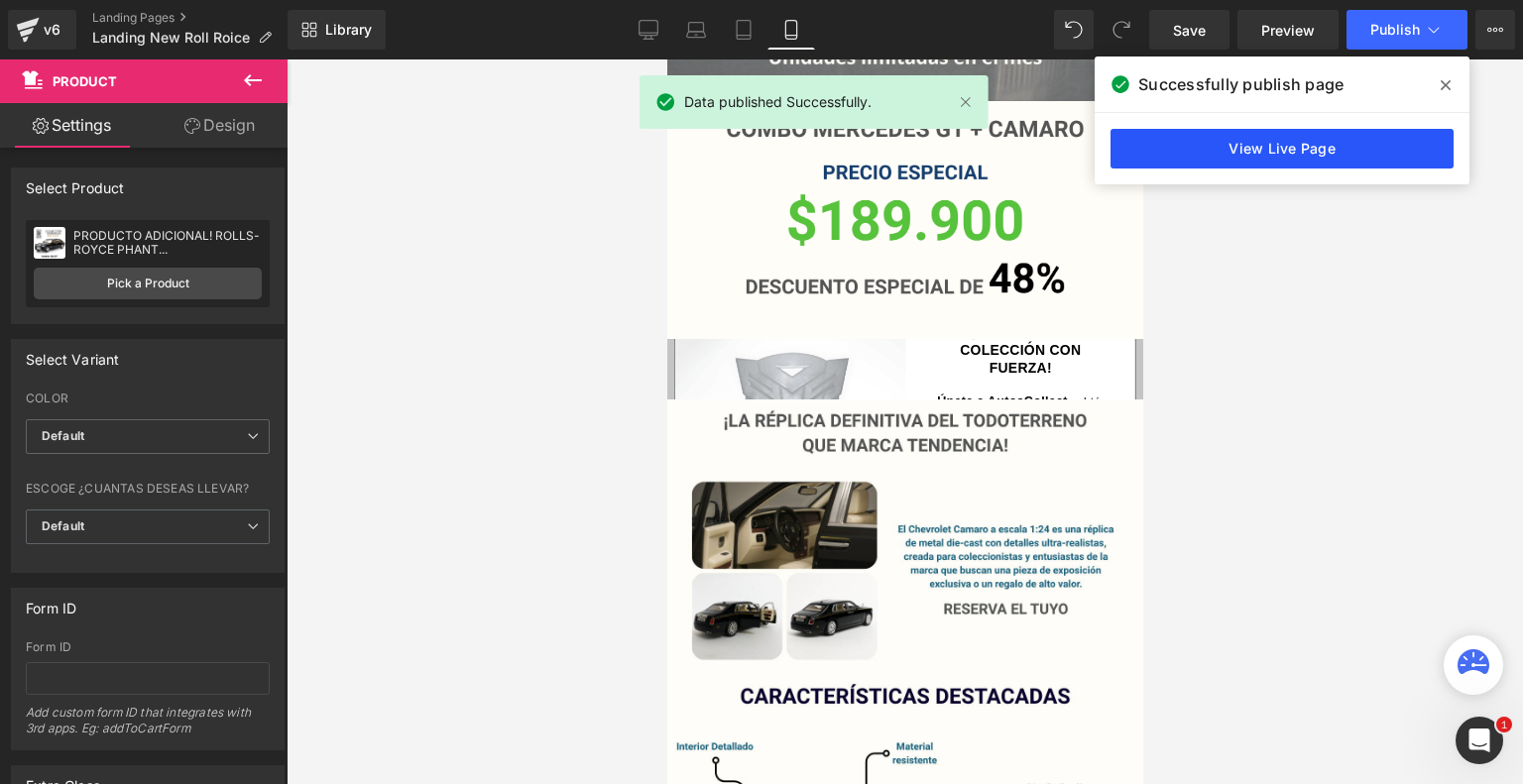 click on "View Live Page" at bounding box center [1282, 149] 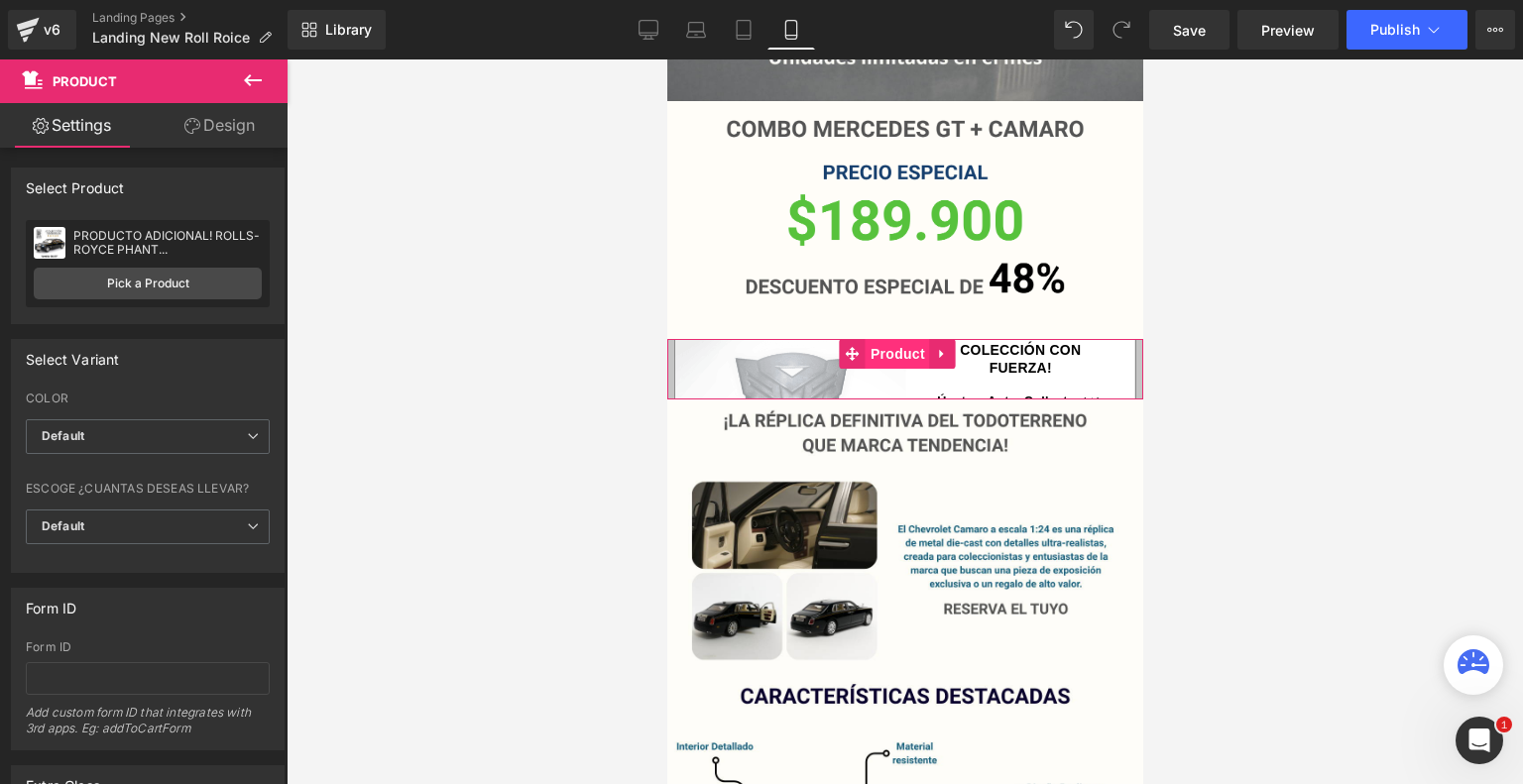 click on "Product" at bounding box center (896, 354) 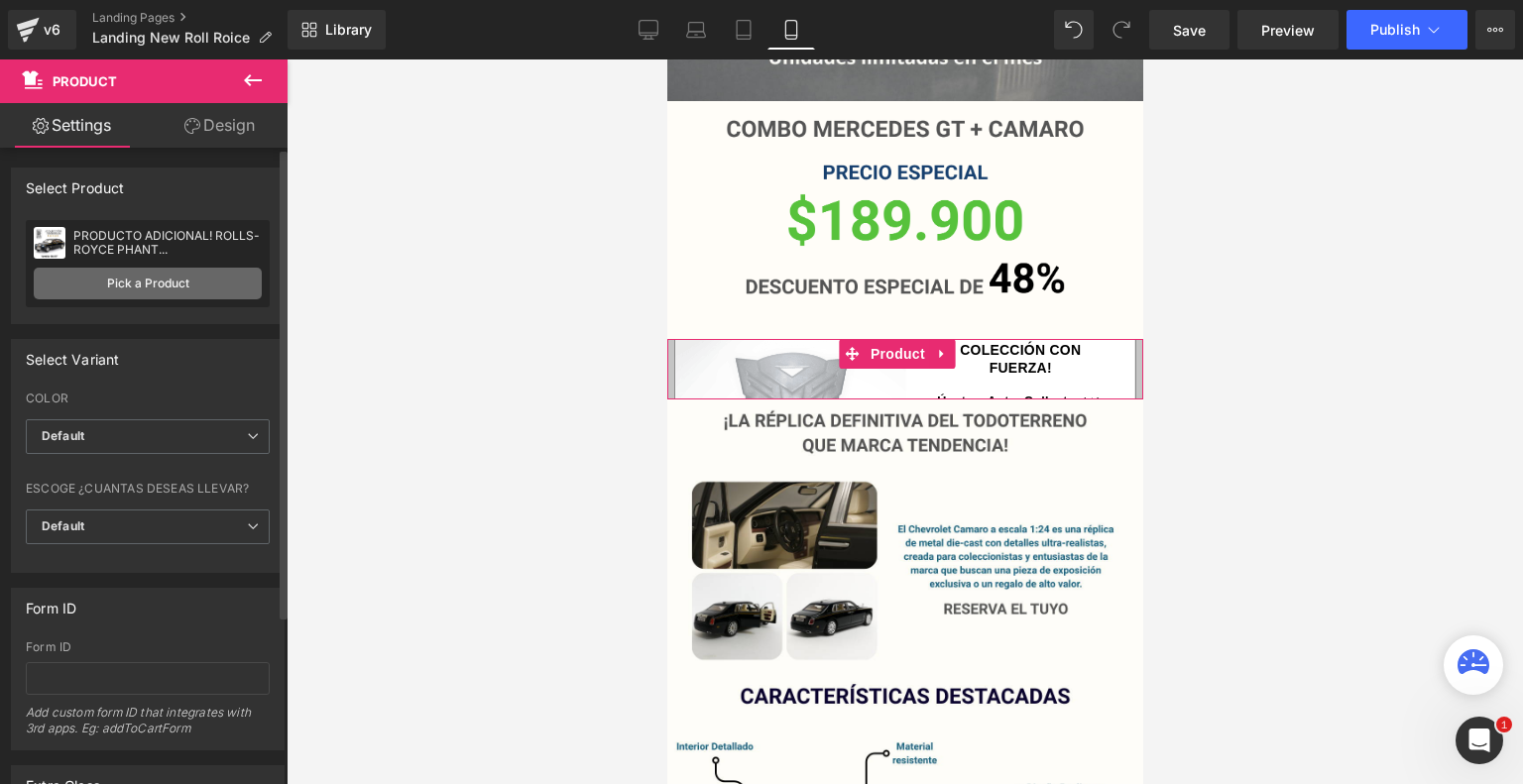 click on "Pick a Product" at bounding box center [148, 283] 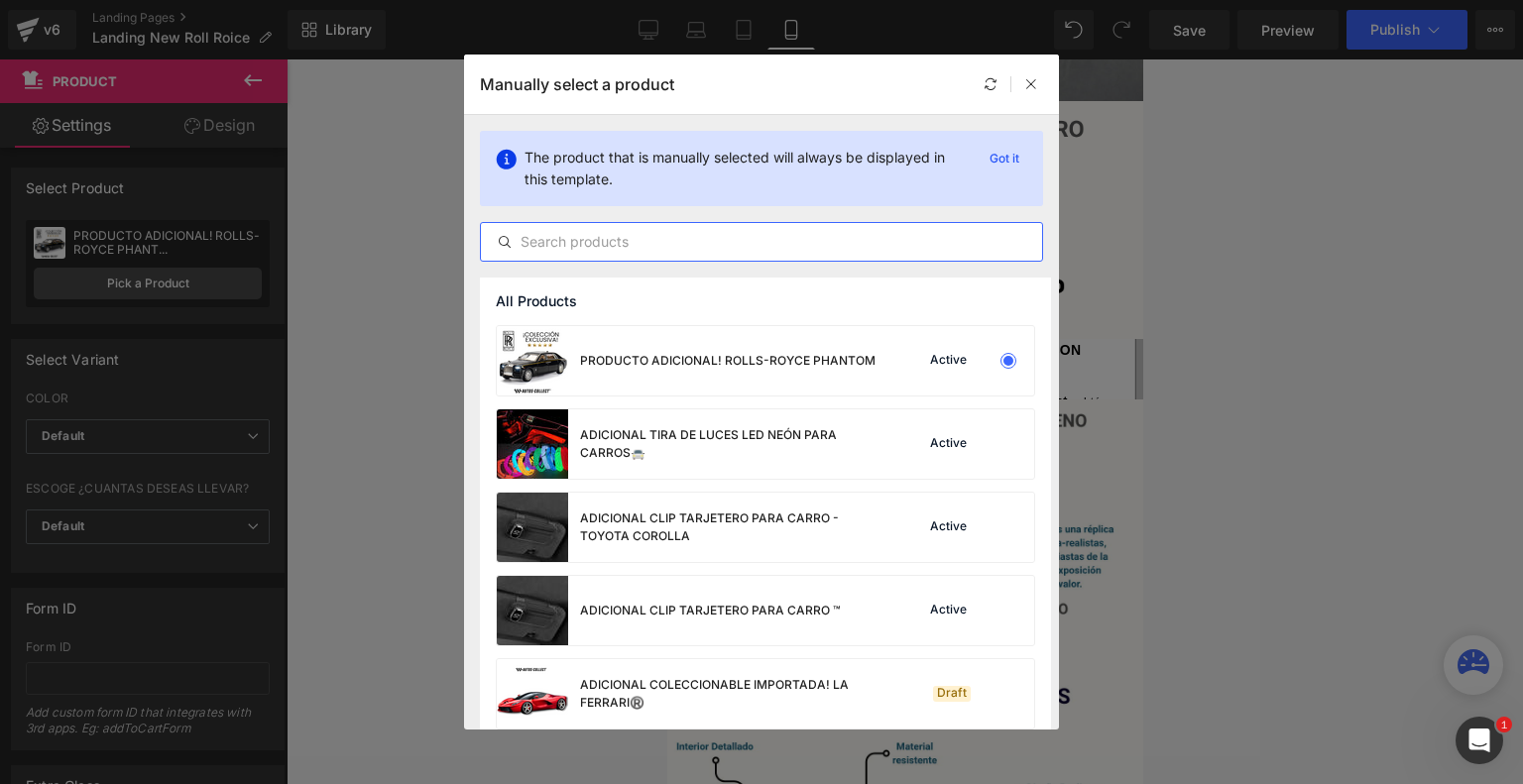 click at bounding box center [762, 242] 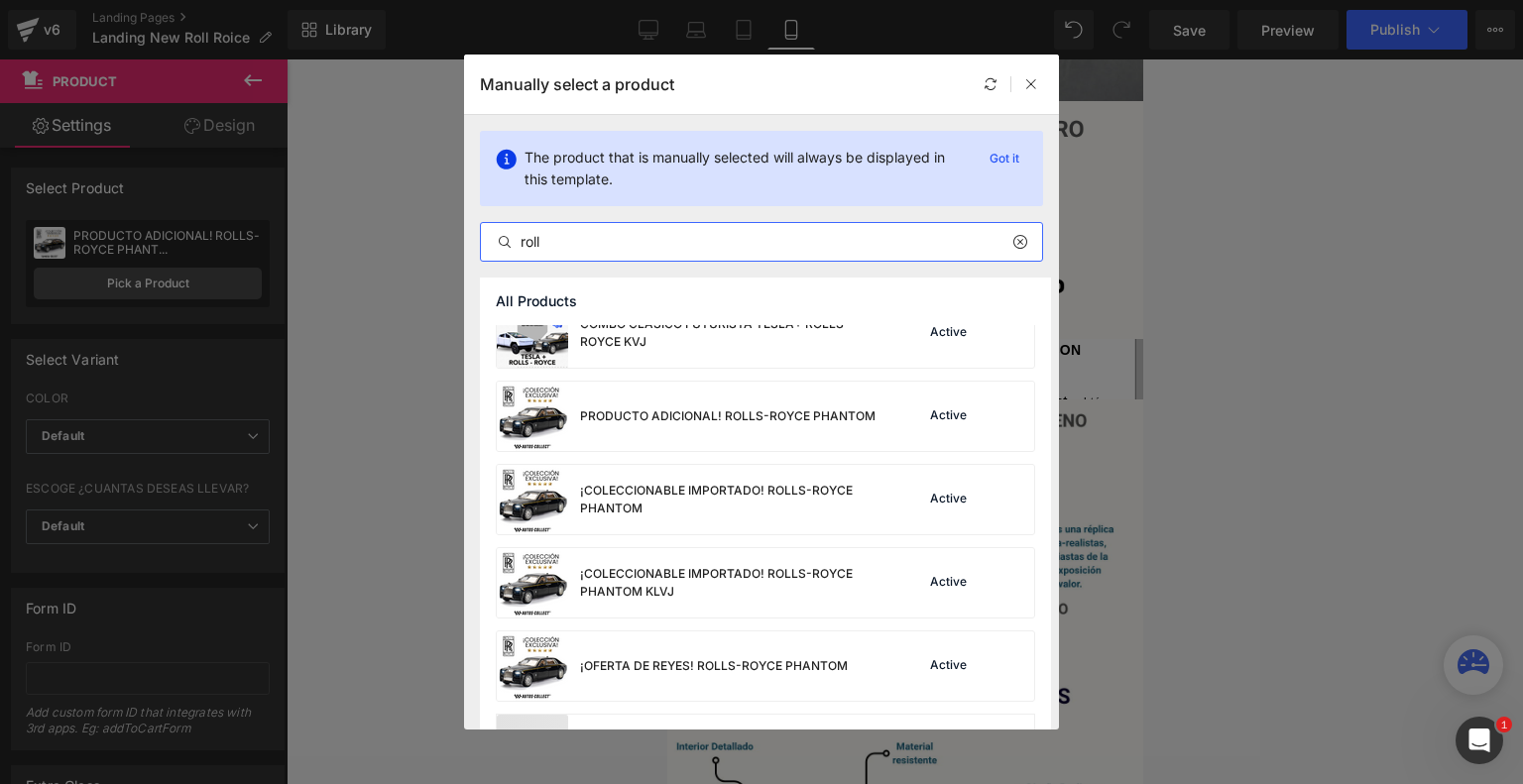 scroll, scrollTop: 266, scrollLeft: 0, axis: vertical 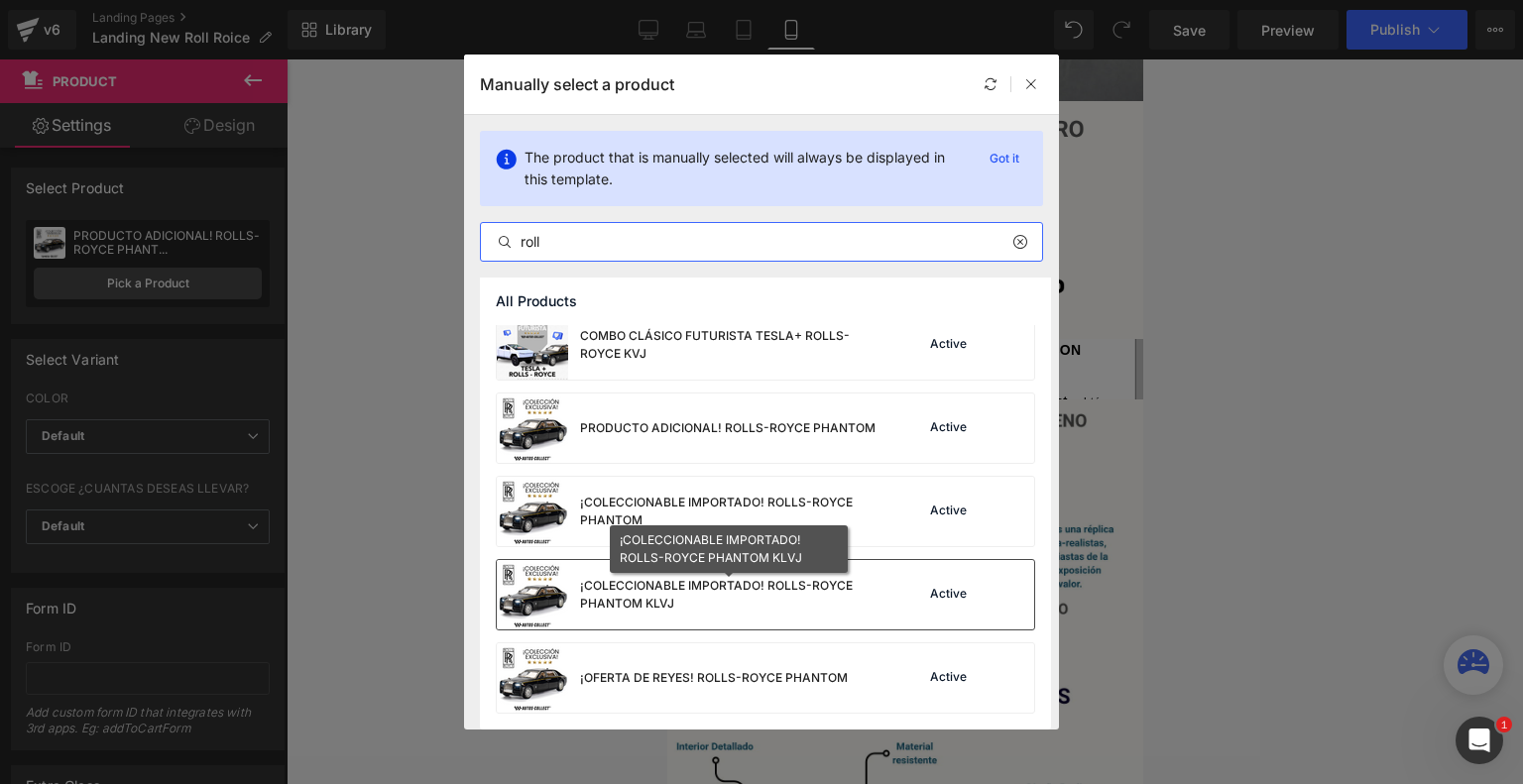 type on "roll" 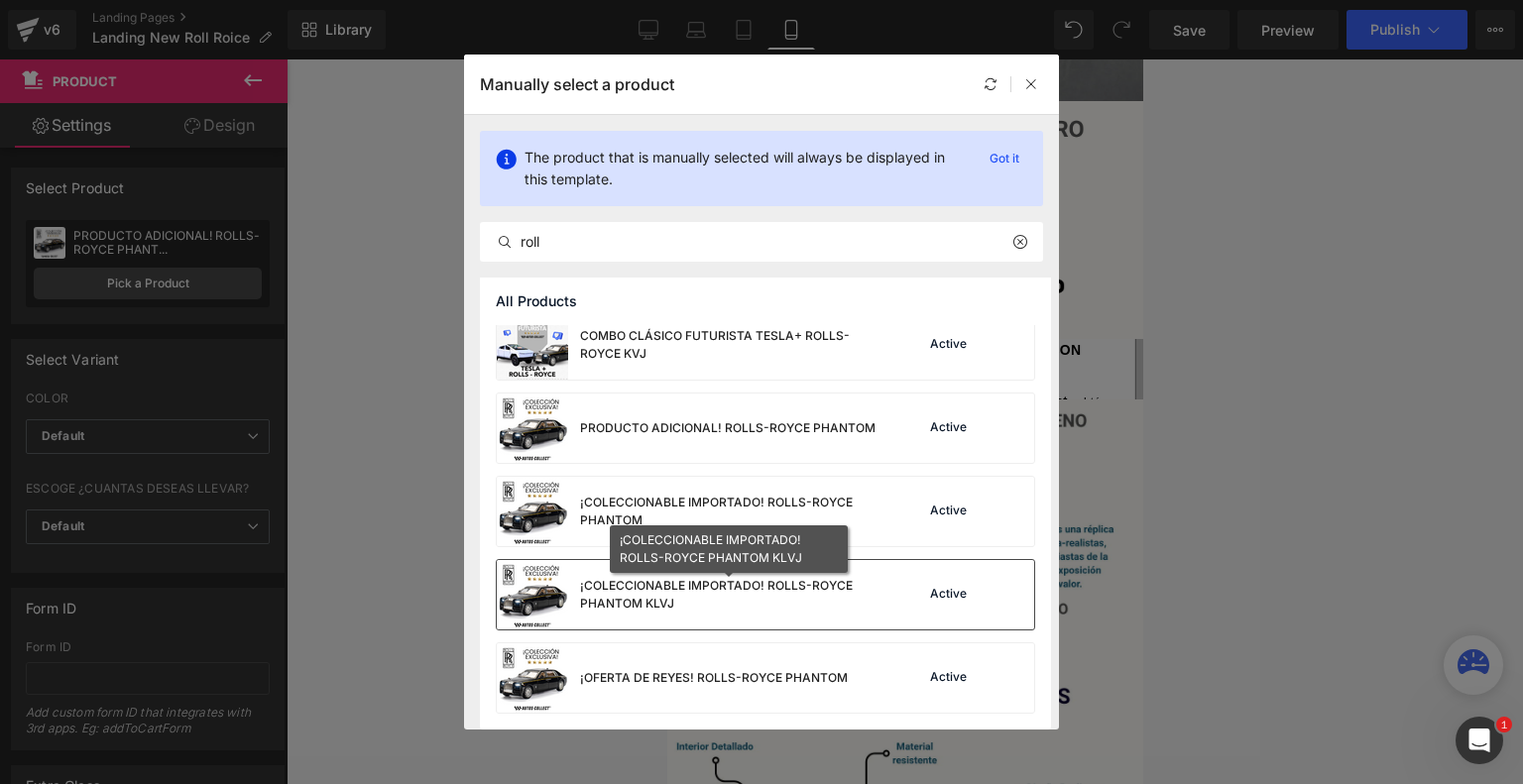 click on "¡COLECCIONABLE IMPORTADO! ROLLS-ROYCE PHANTOM KLVJ" at bounding box center [729, 595] 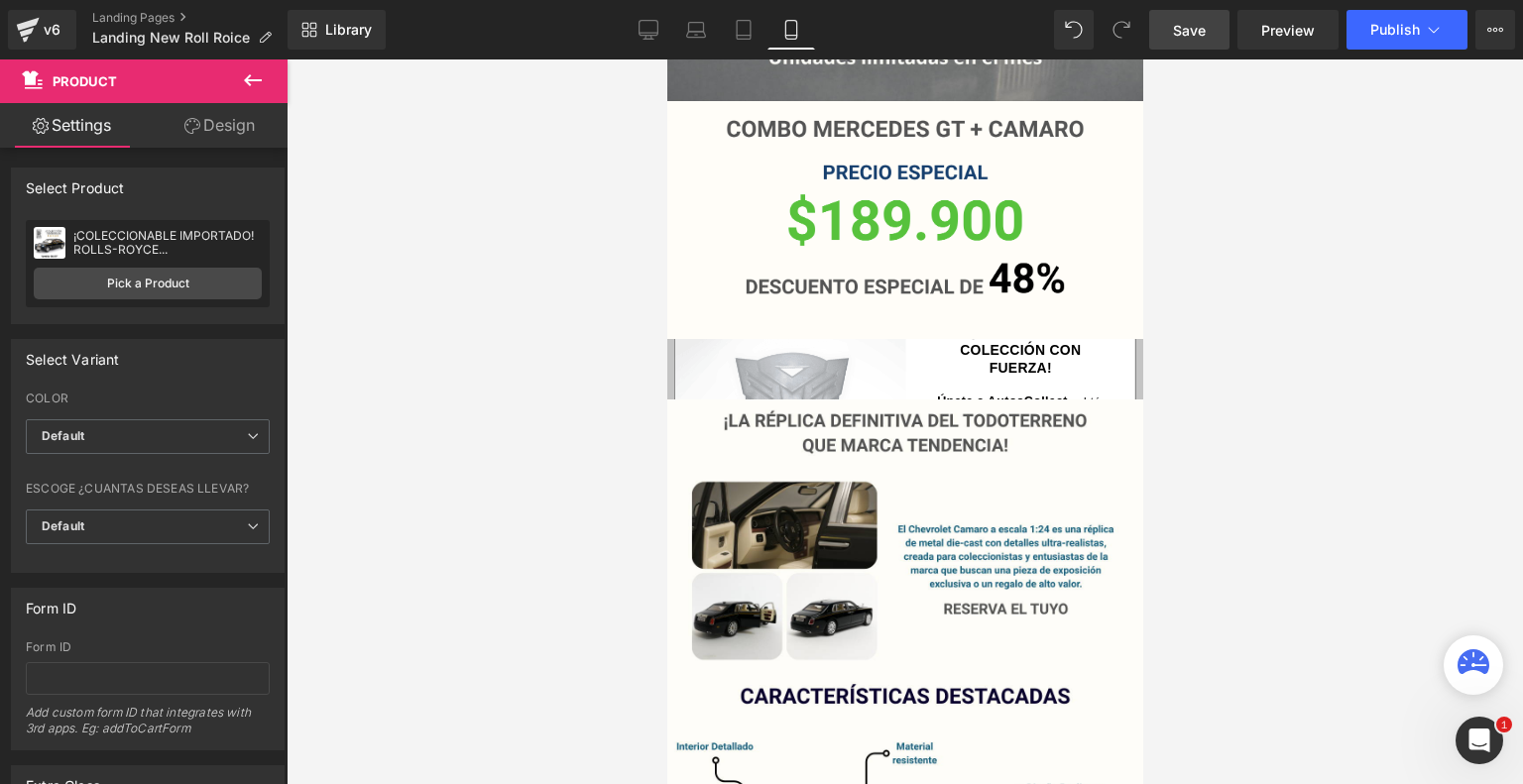 click on "Save" at bounding box center (1189, 30) 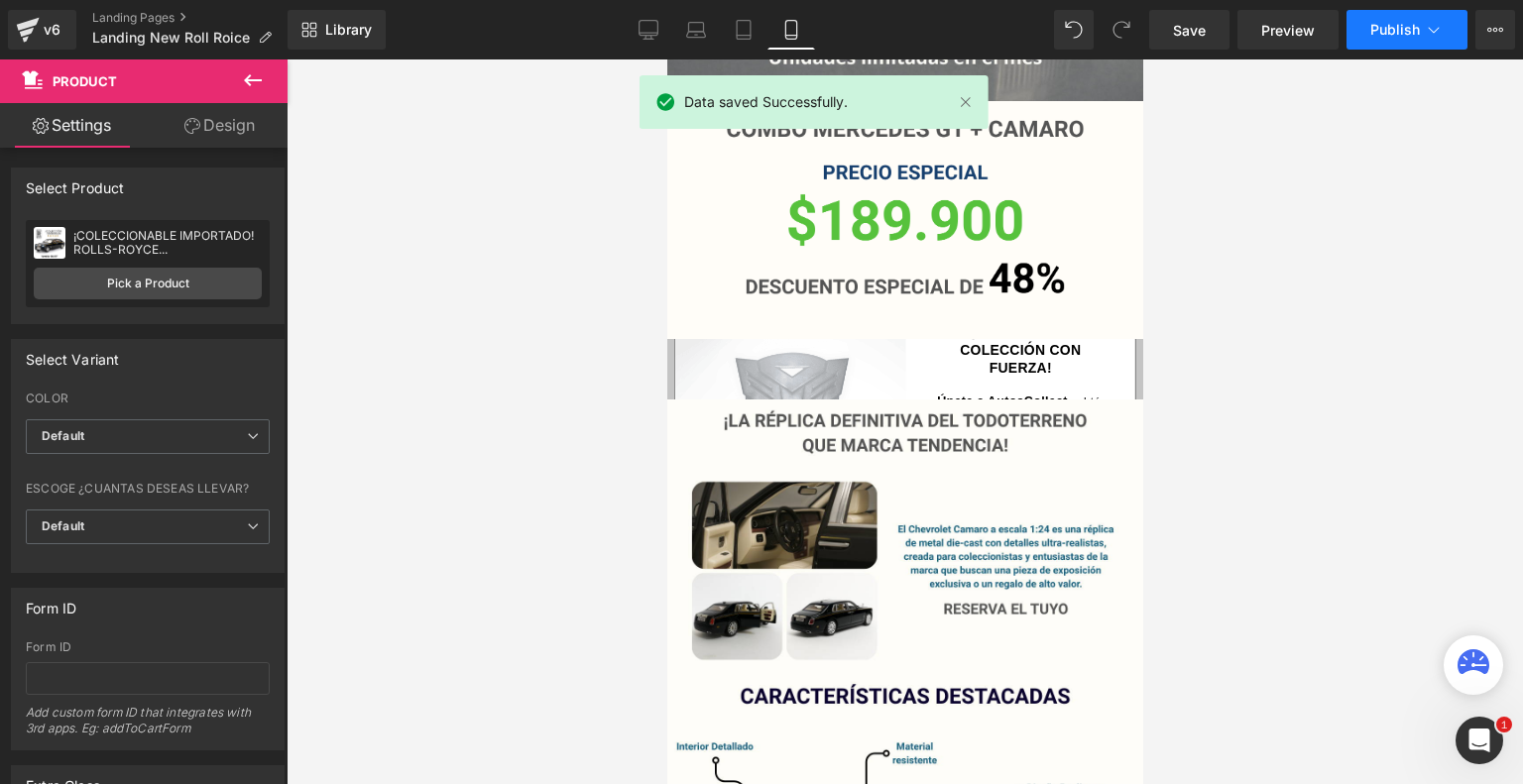 click on "Publish" at bounding box center (1407, 30) 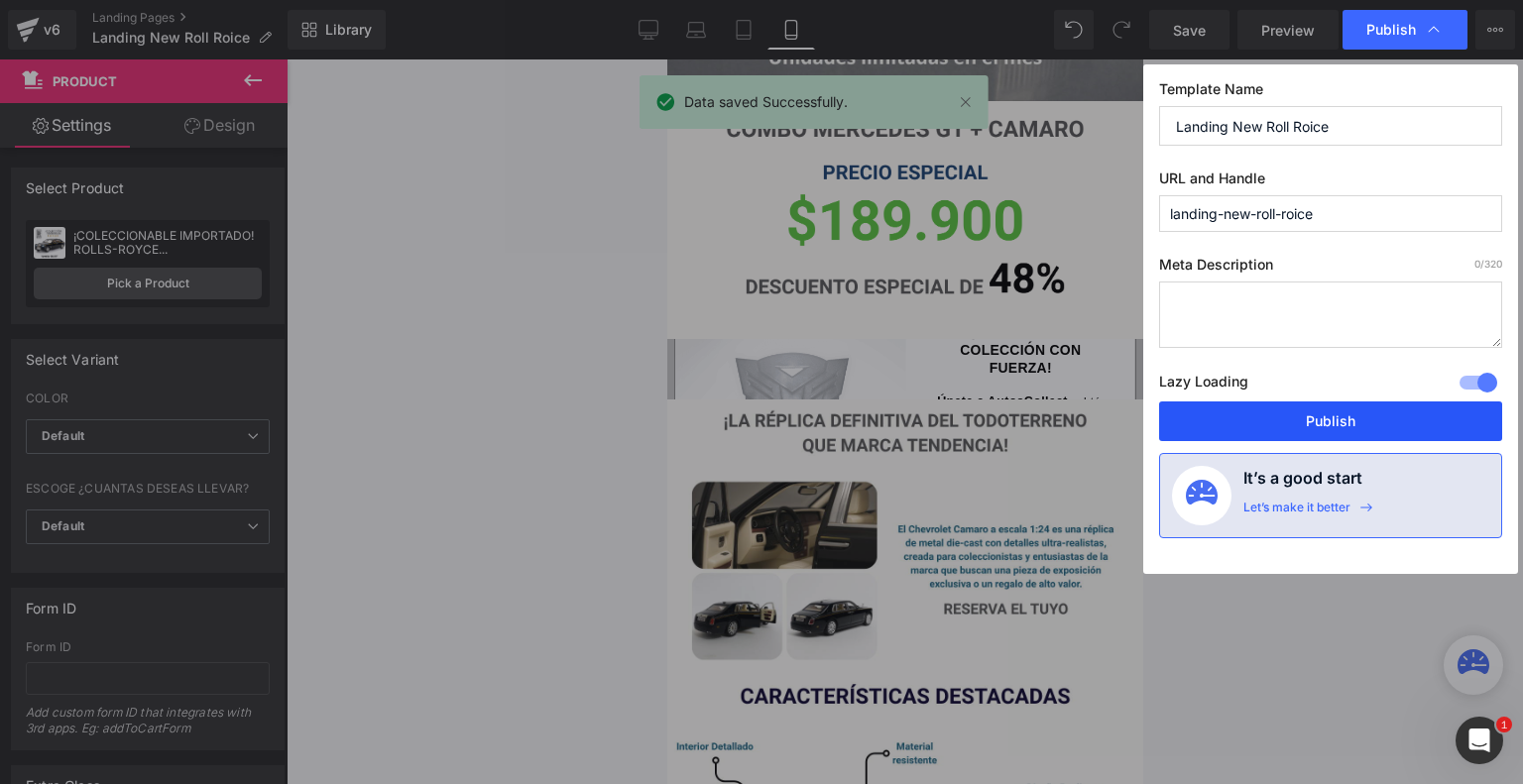 click on "Publish" at bounding box center (1331, 421) 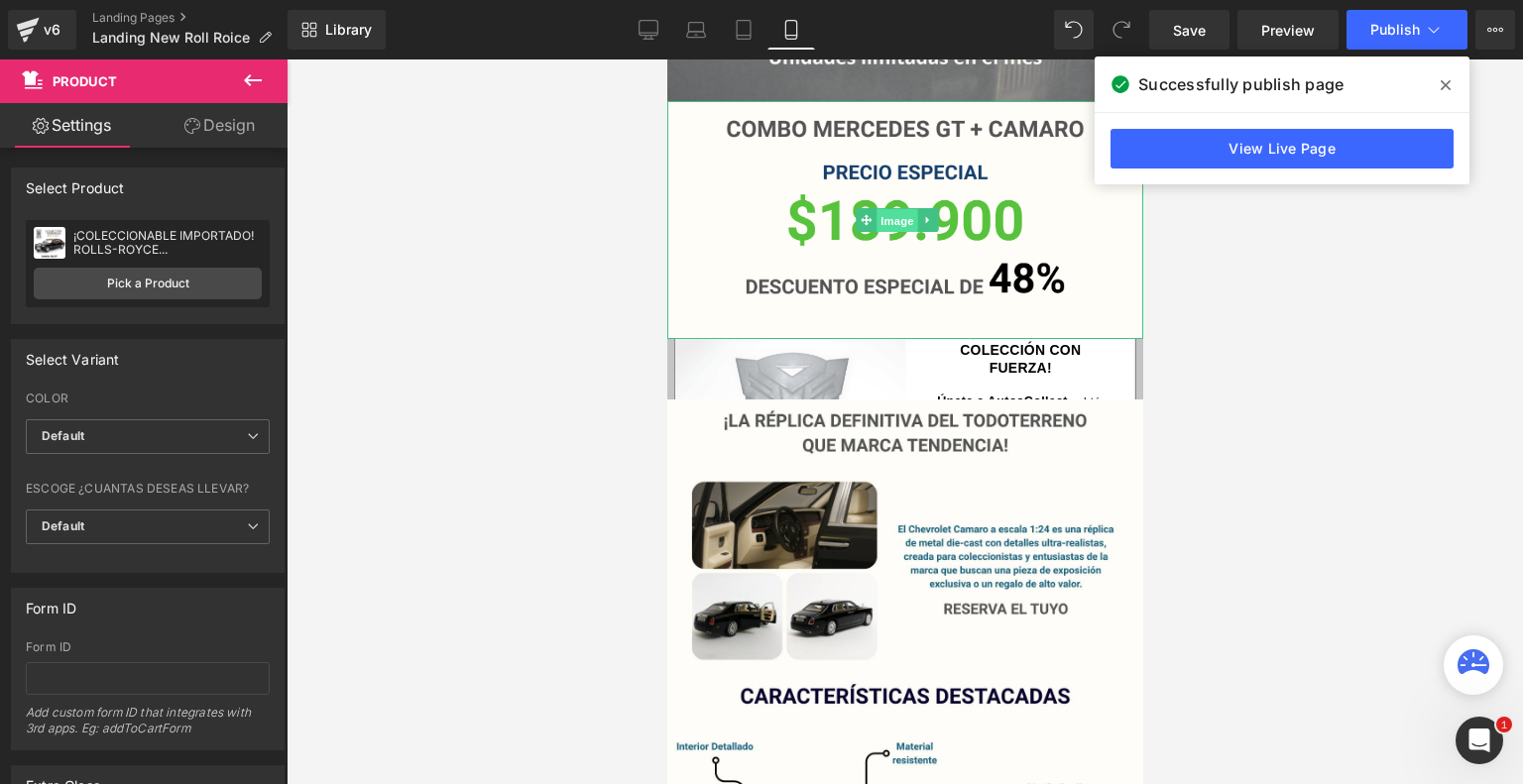 click on "Image" at bounding box center (897, 221) 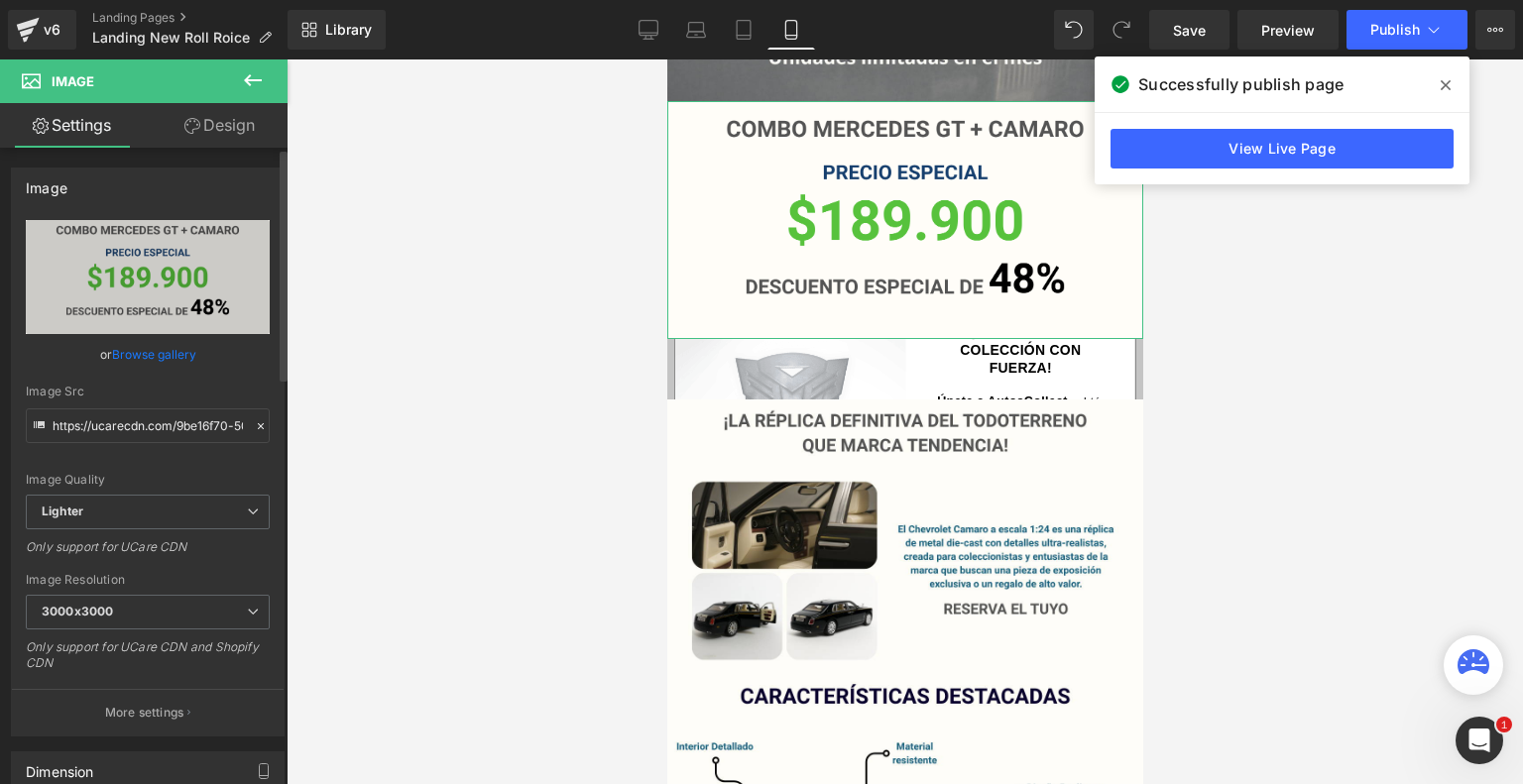 click on "Browse gallery" at bounding box center [154, 354] 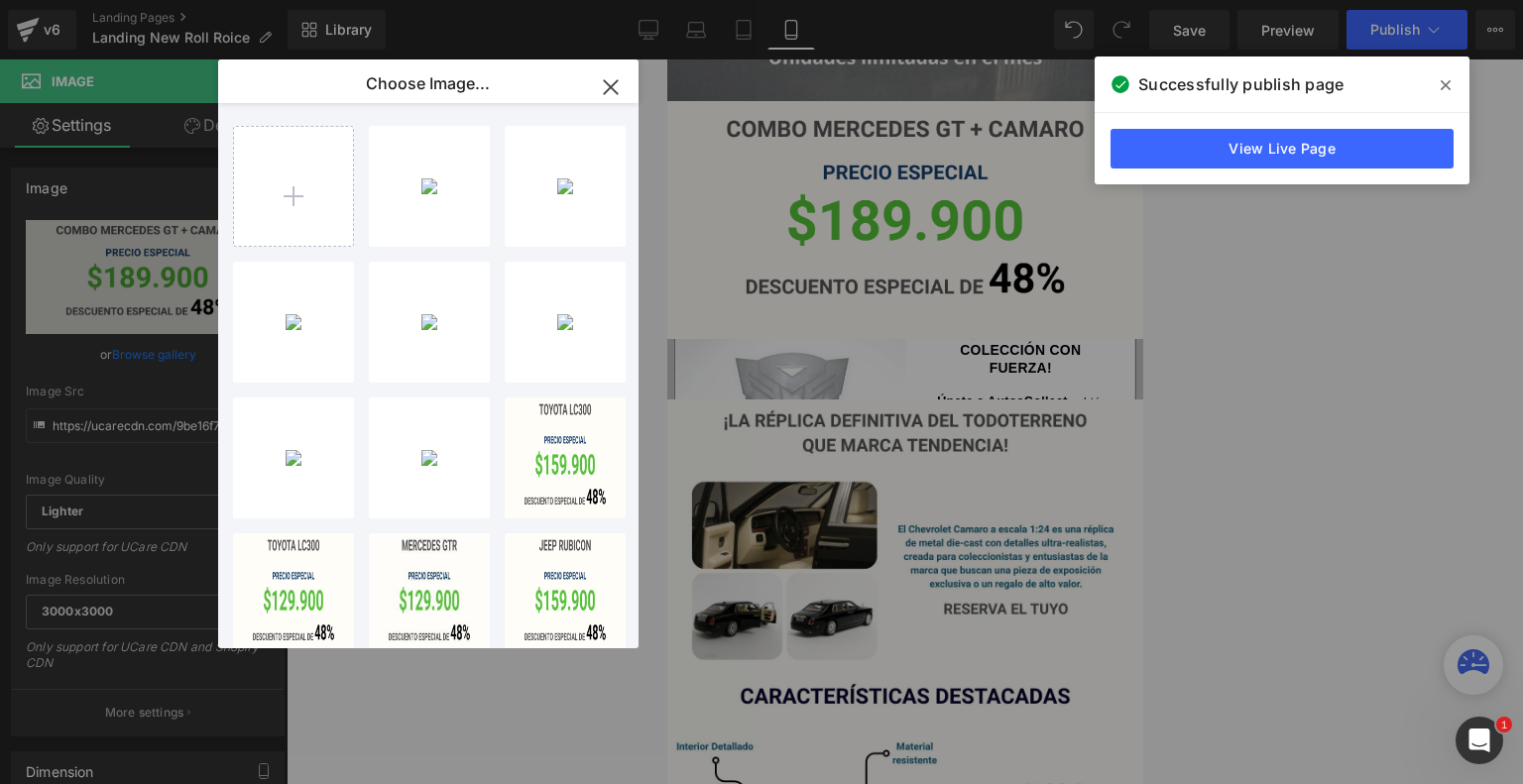 type on "C:\fakepath\Diseños varios Landing #1 (13).png" 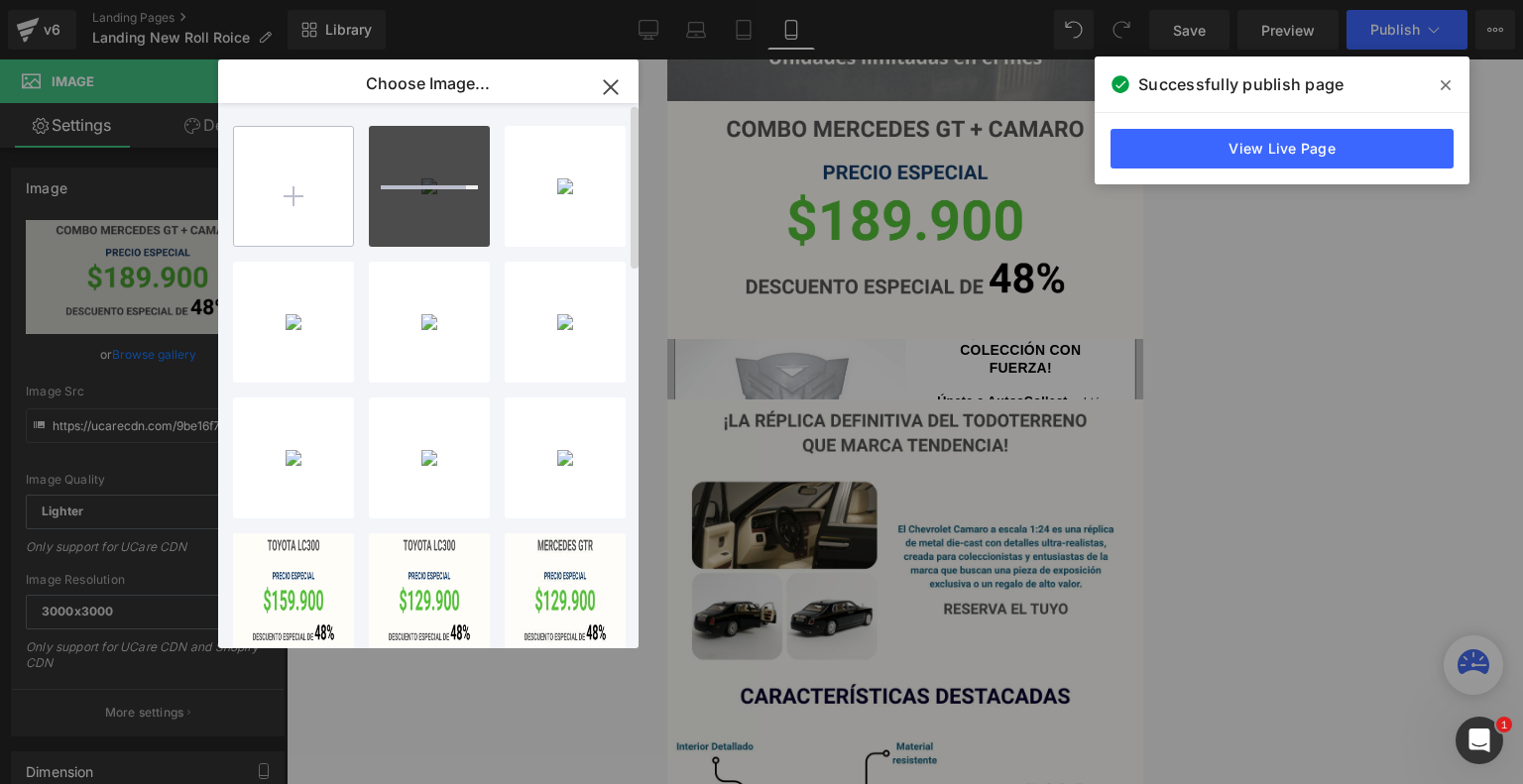 type 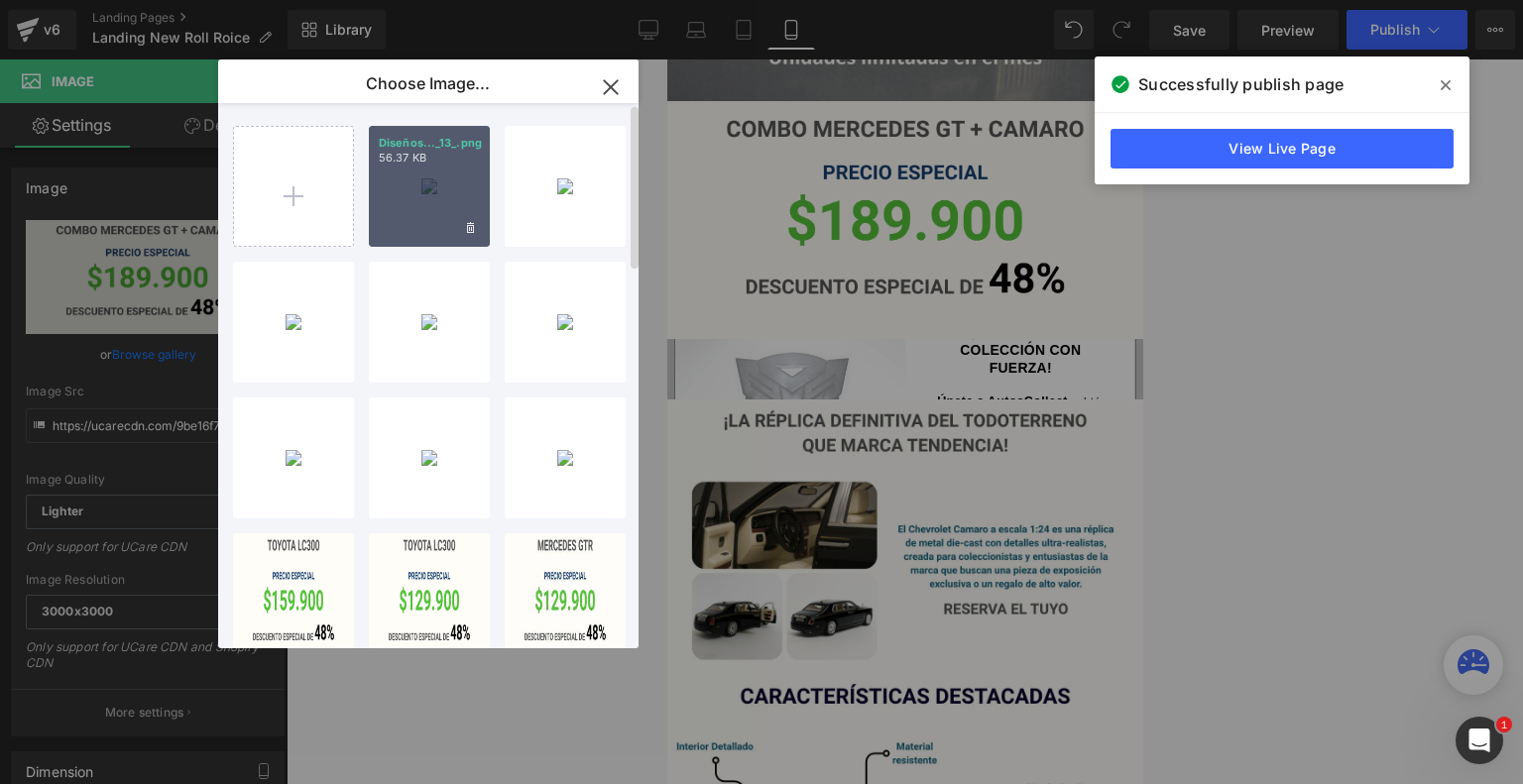 click on "Diseños..._13_.png 56.37 KB" at bounding box center [429, 186] 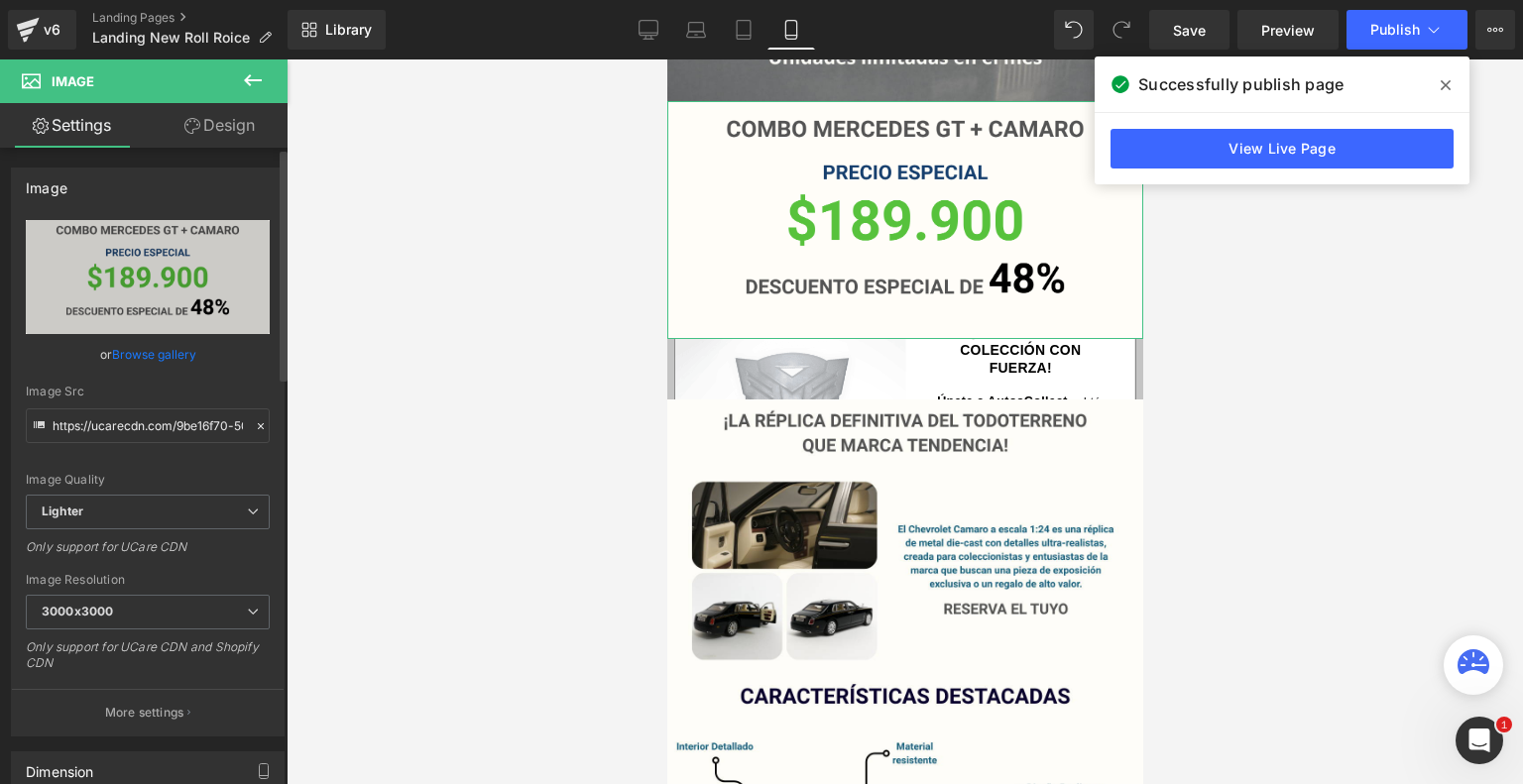 click on "Browse gallery" at bounding box center (154, 354) 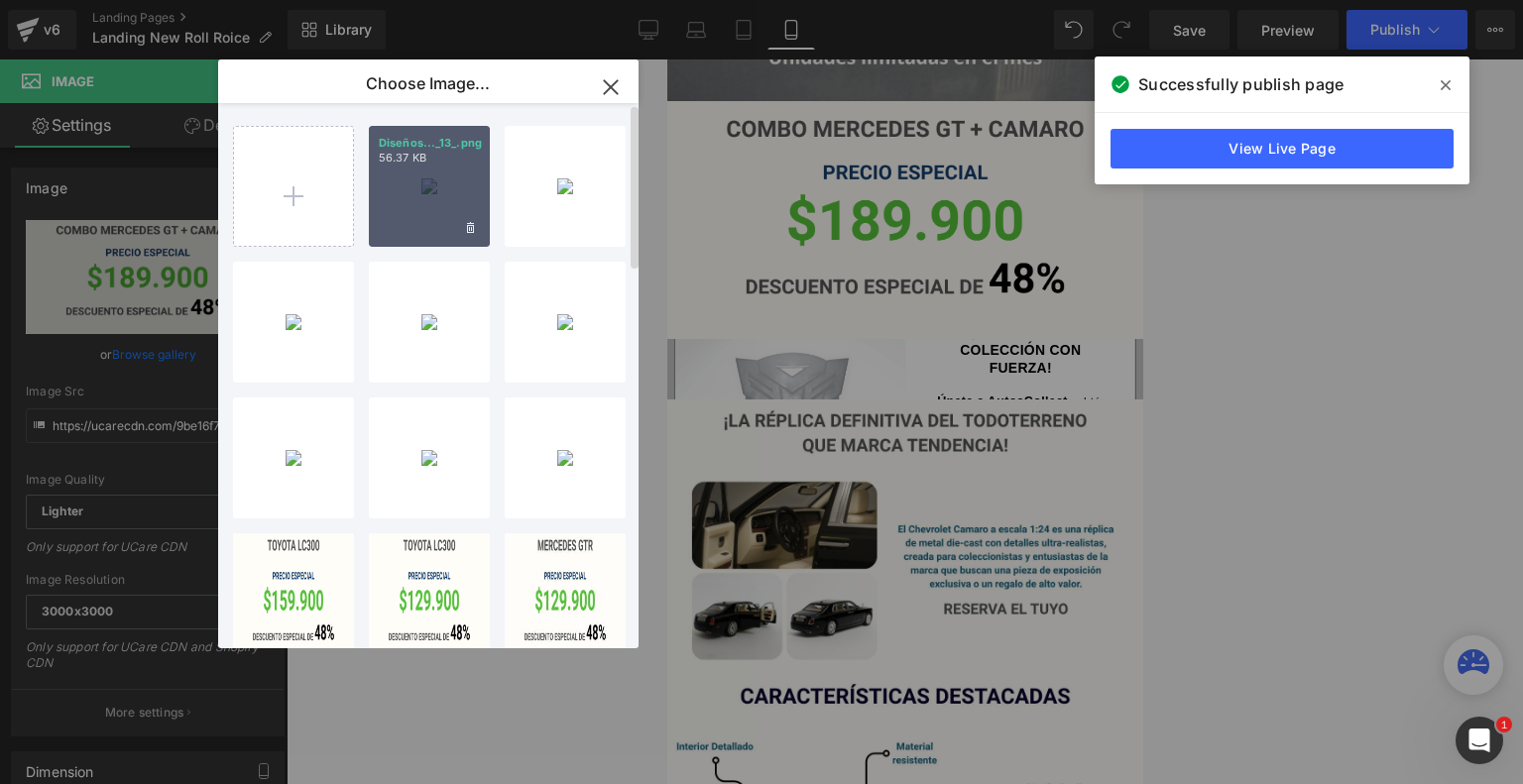 click on "Diseños..._13_.png 56.37 KB" at bounding box center [429, 186] 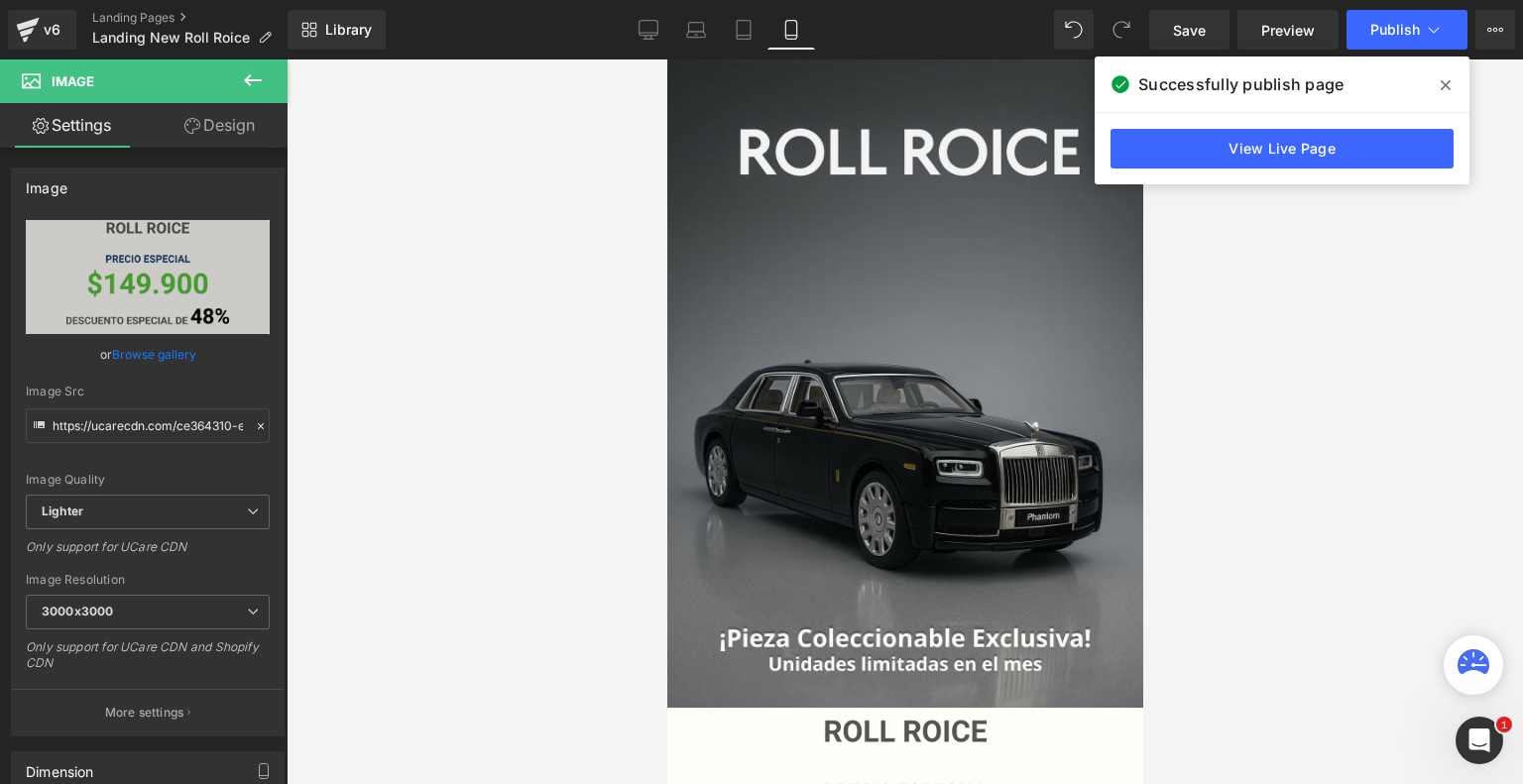scroll, scrollTop: 0, scrollLeft: 0, axis: both 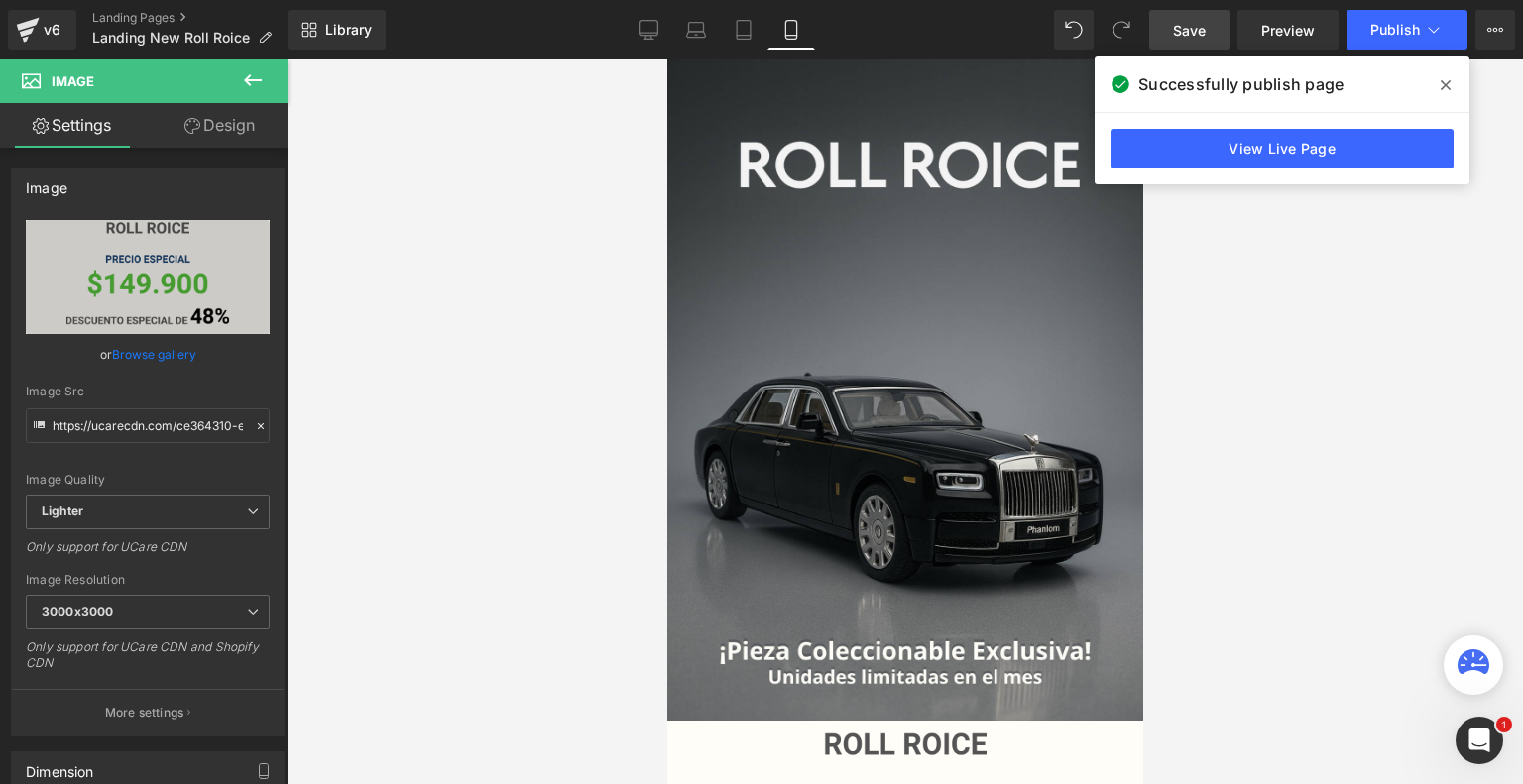 click on "Save" at bounding box center [1189, 30] 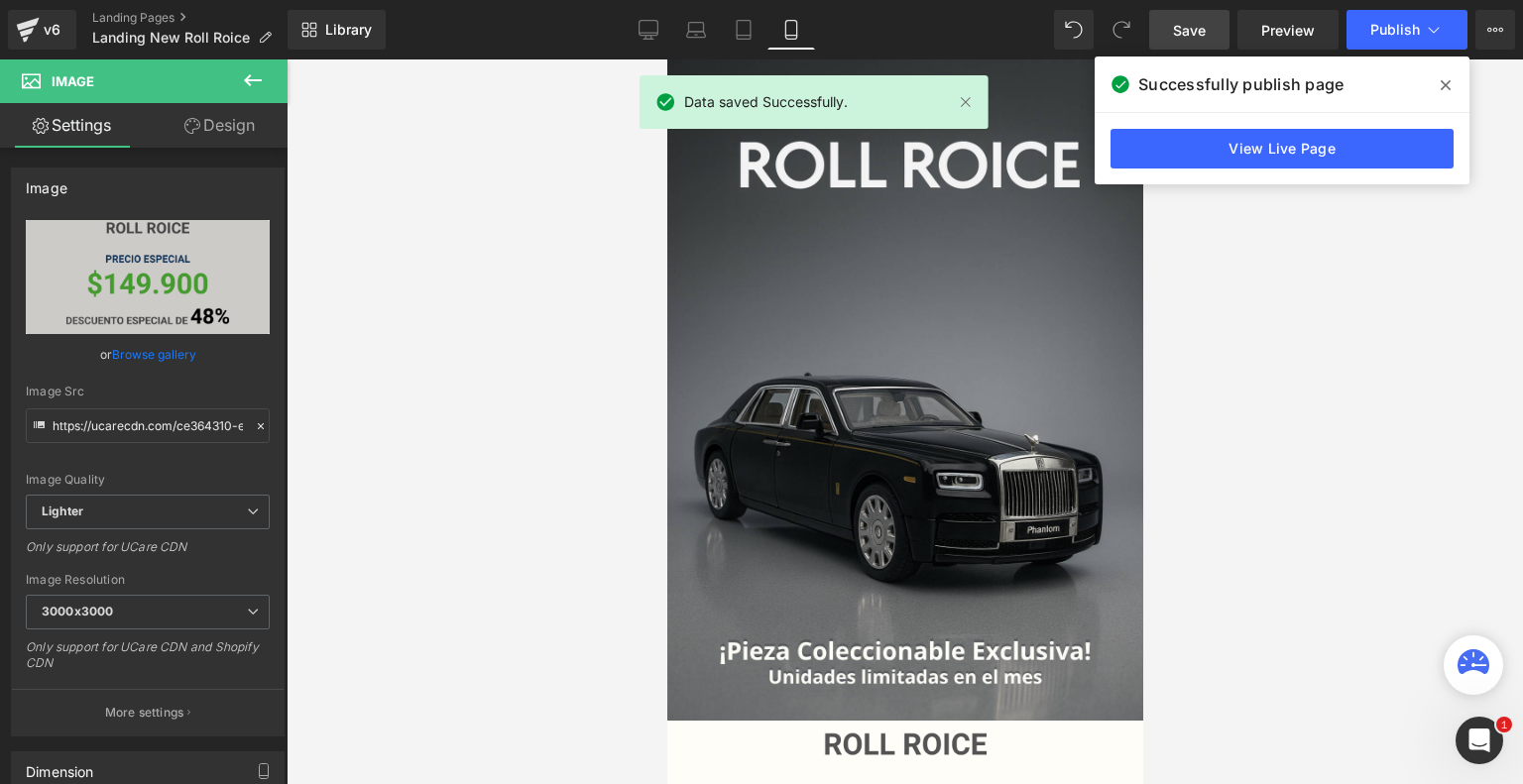click at bounding box center [1446, 85] 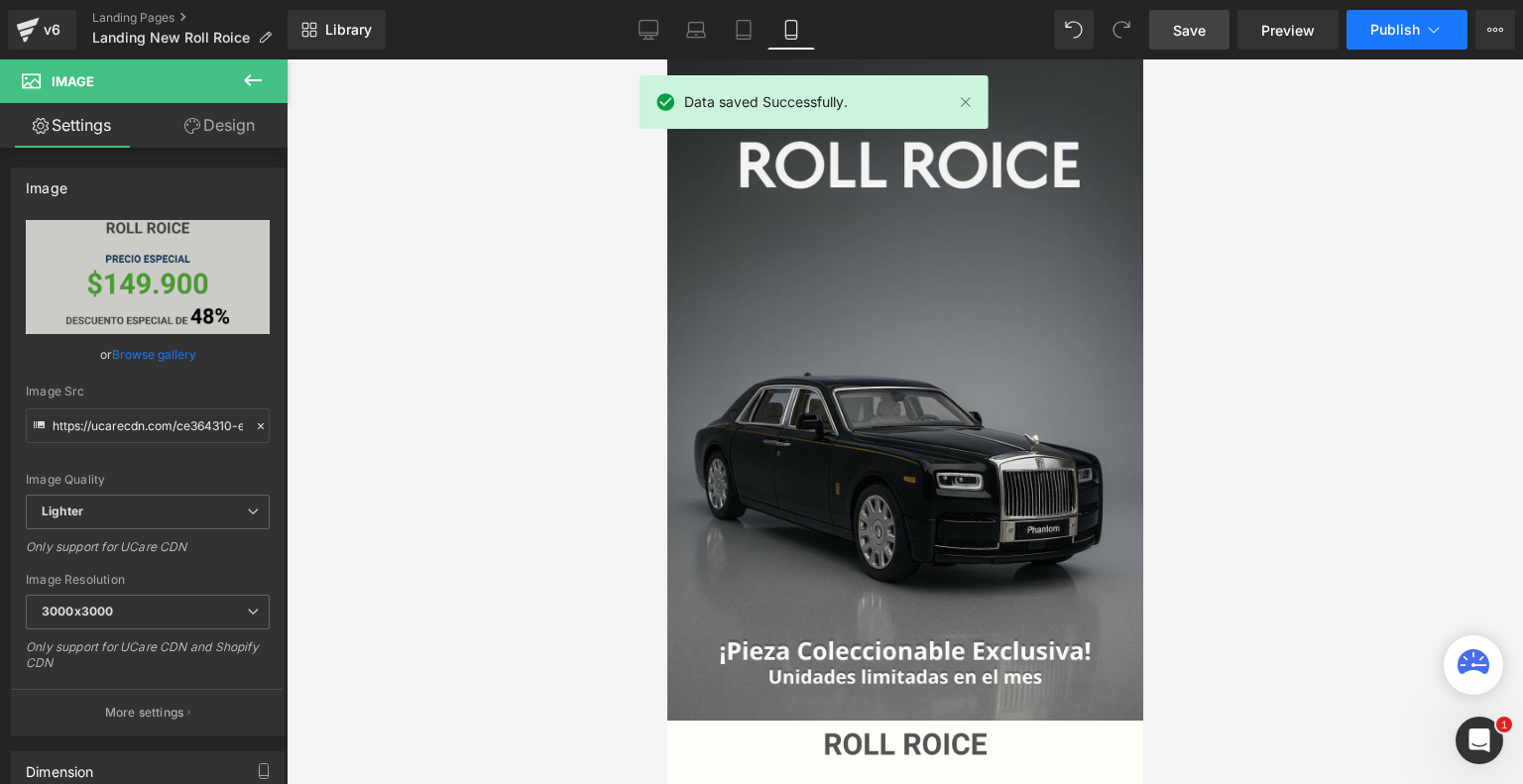 click on "Publish" at bounding box center [1395, 30] 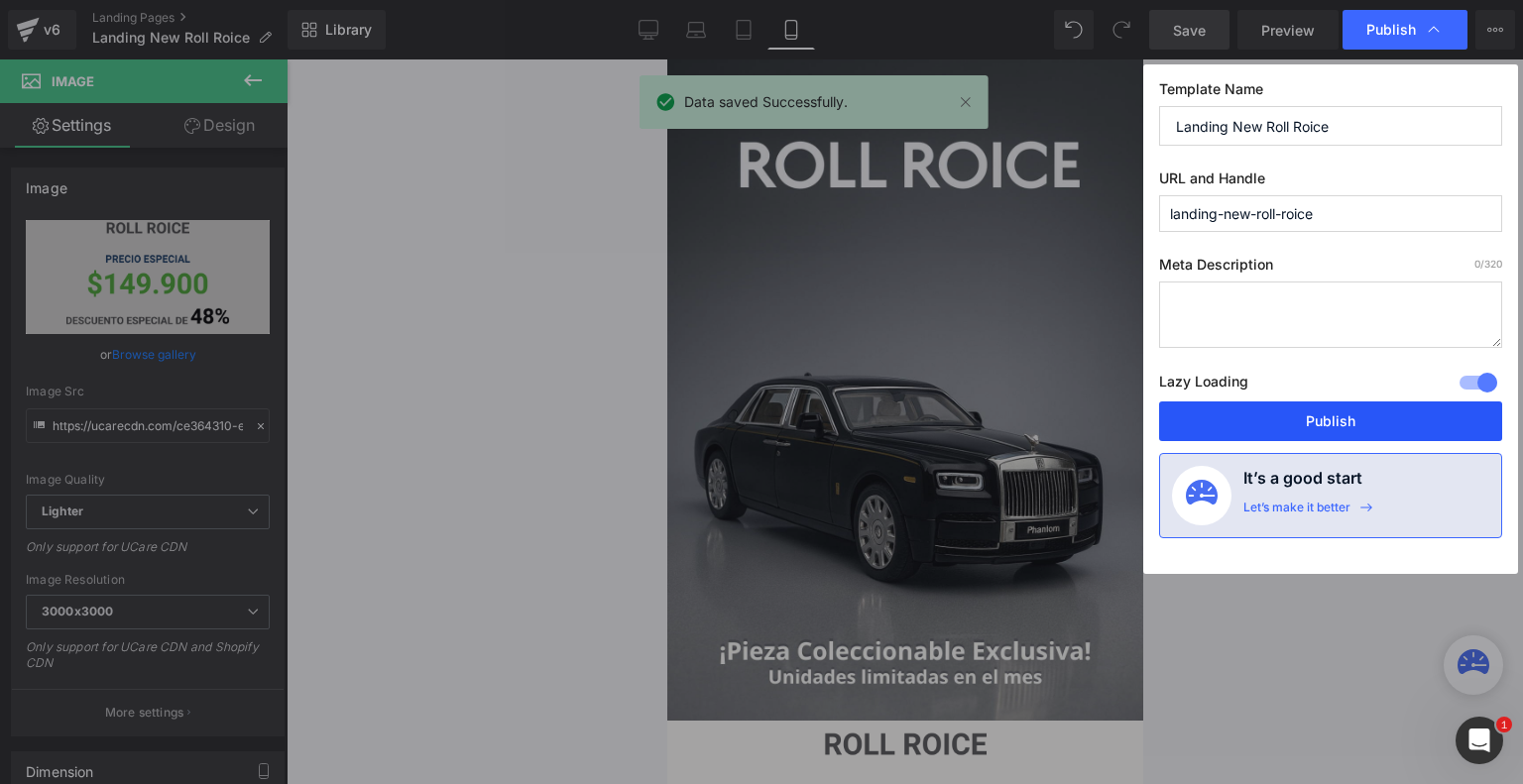 click on "Publish" at bounding box center [1331, 421] 